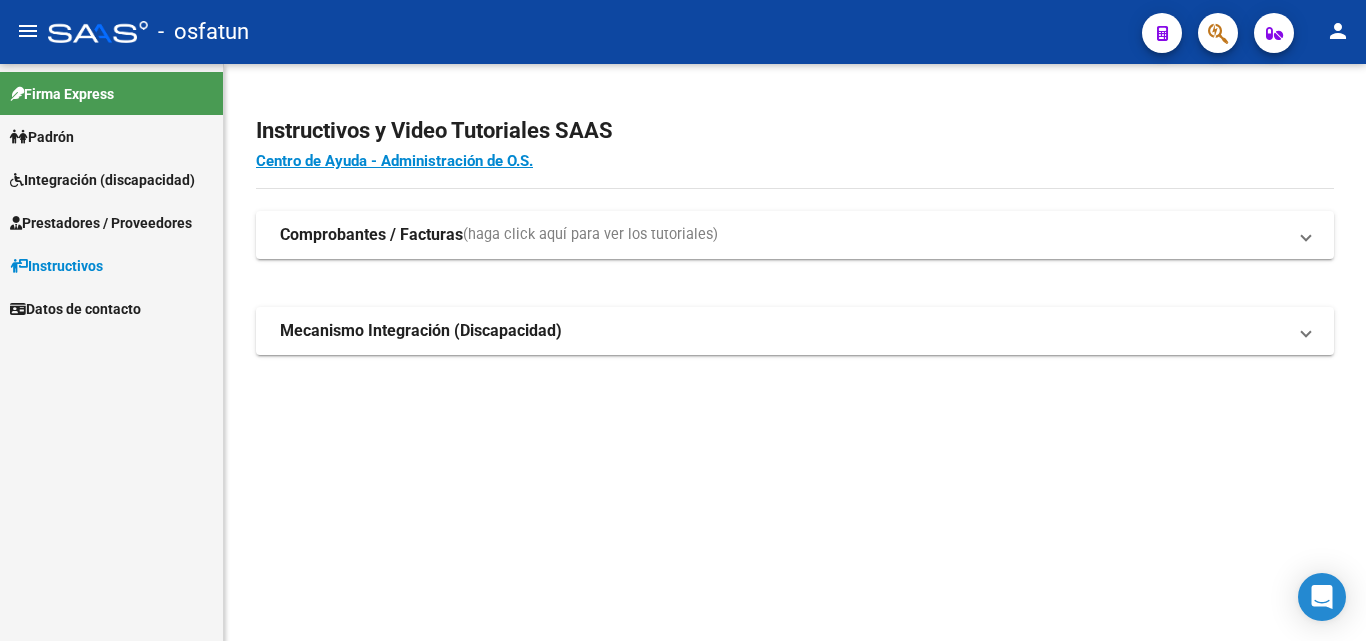 scroll, scrollTop: 0, scrollLeft: 0, axis: both 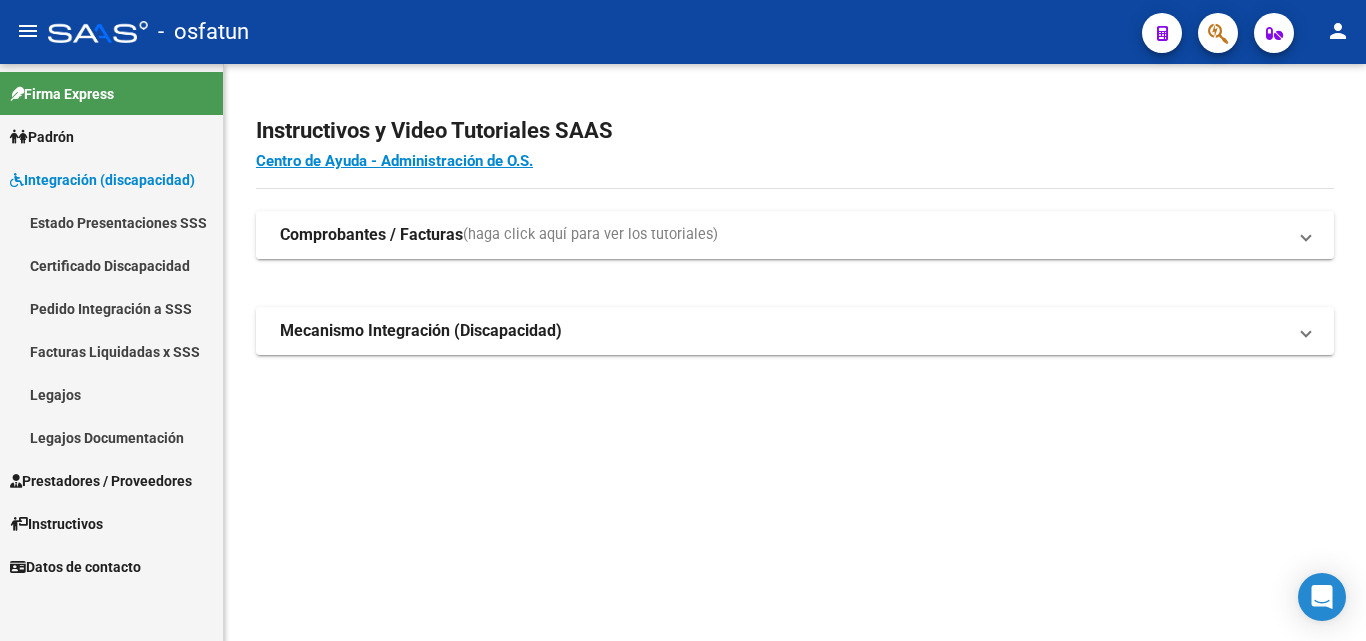 click on "Comprobantes / Facturas  (haga click aquí para ver los tutoriales)" at bounding box center (795, 235) 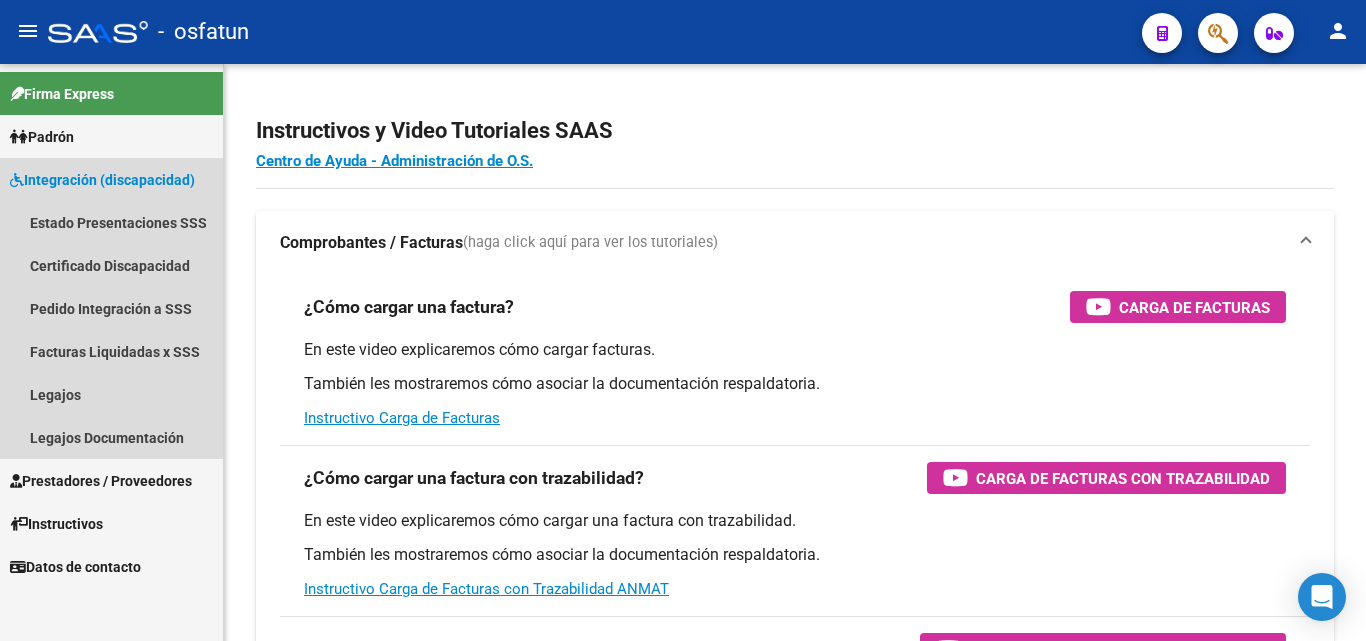 click on "Integración (discapacidad)" at bounding box center [102, 180] 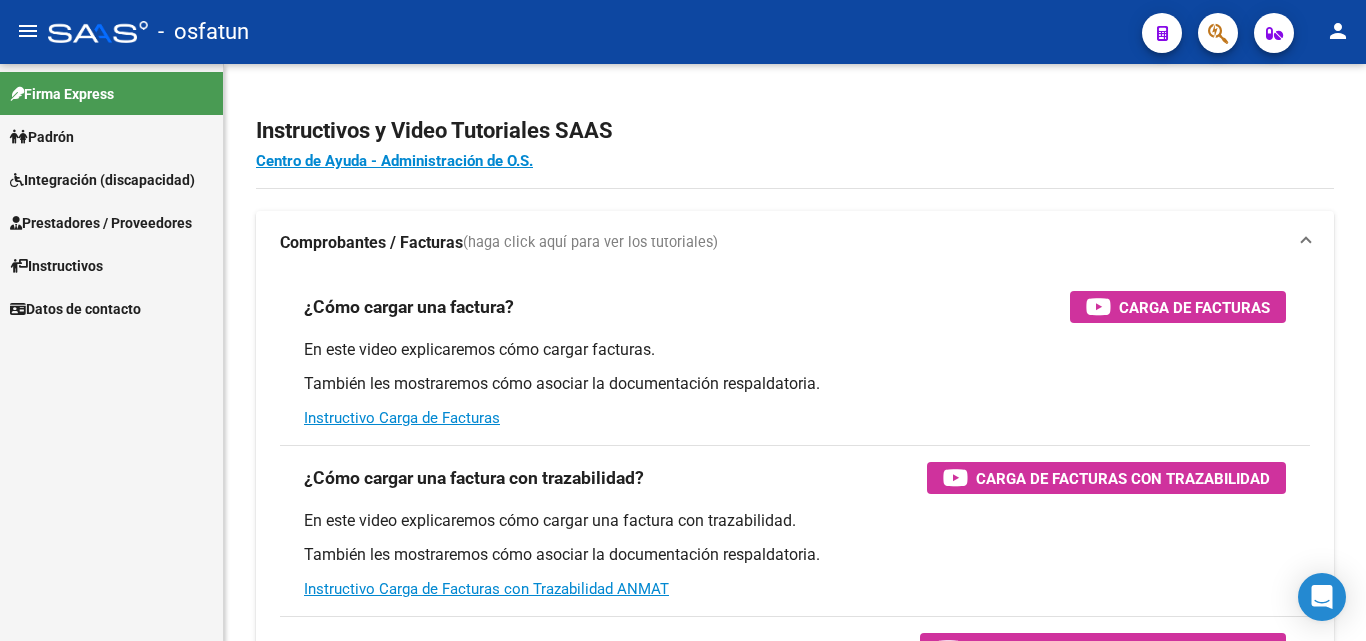 click on "Prestadores / Proveedores" at bounding box center [101, 223] 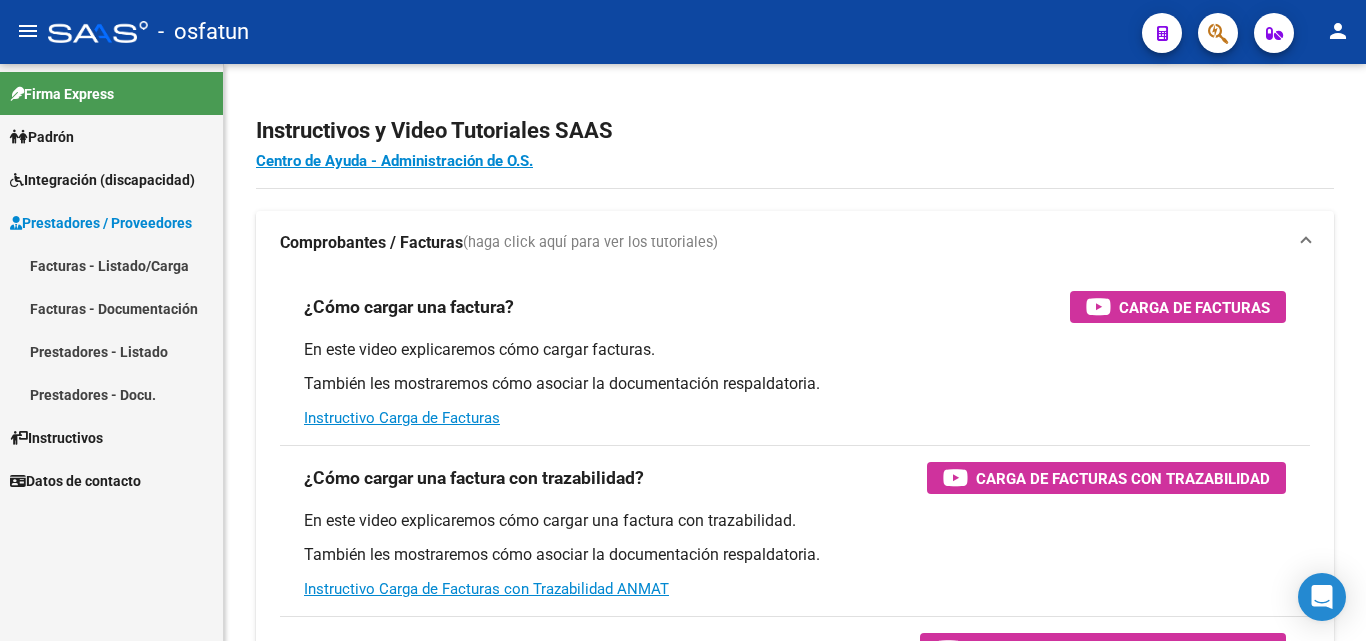 click on "Facturas - Listado/Carga" at bounding box center (111, 265) 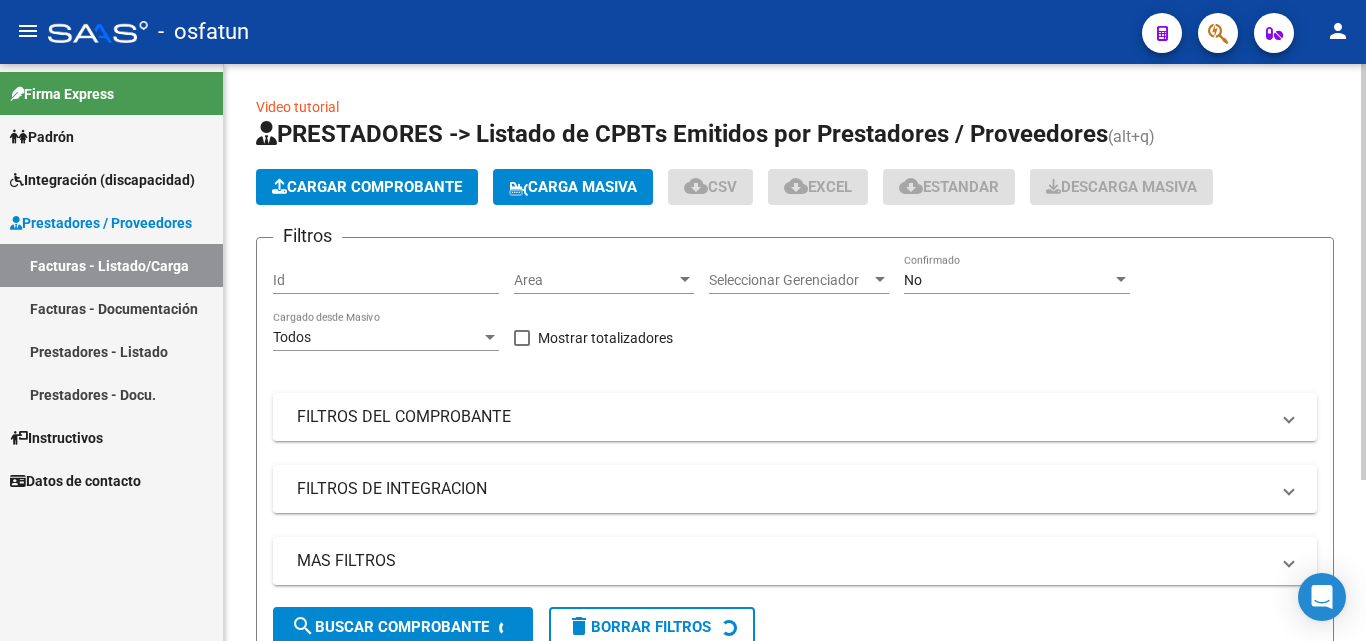 click on "Cargar Comprobante" 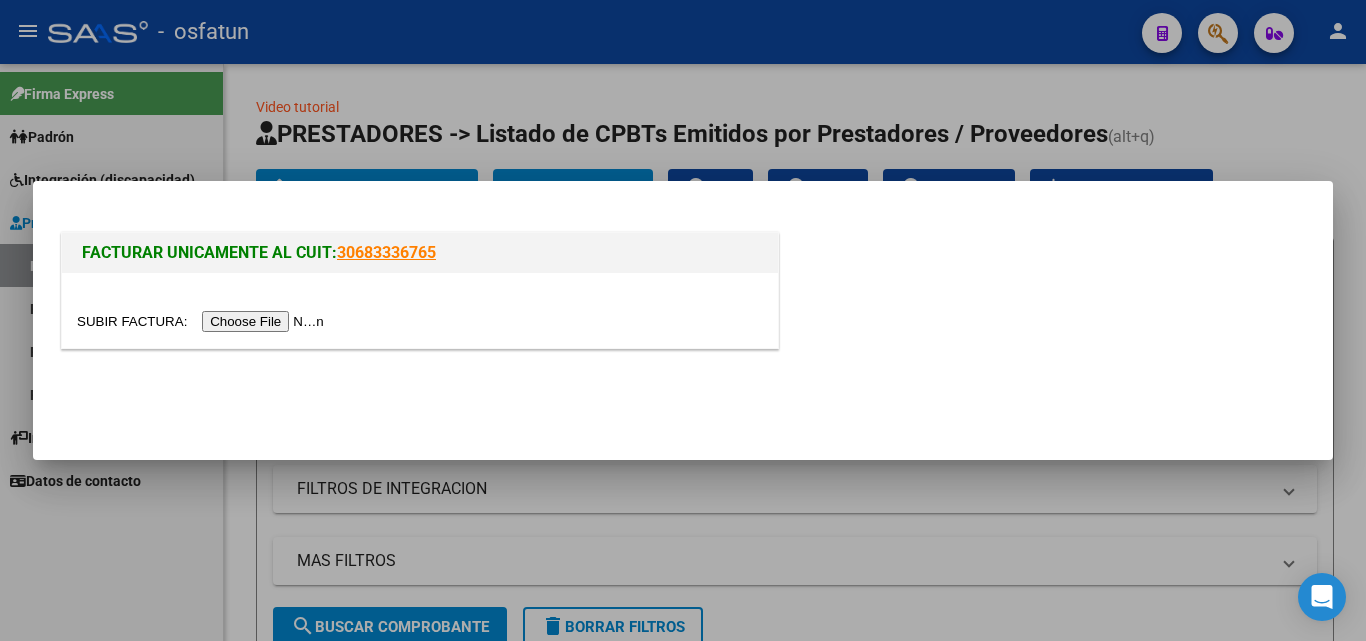 click at bounding box center [203, 321] 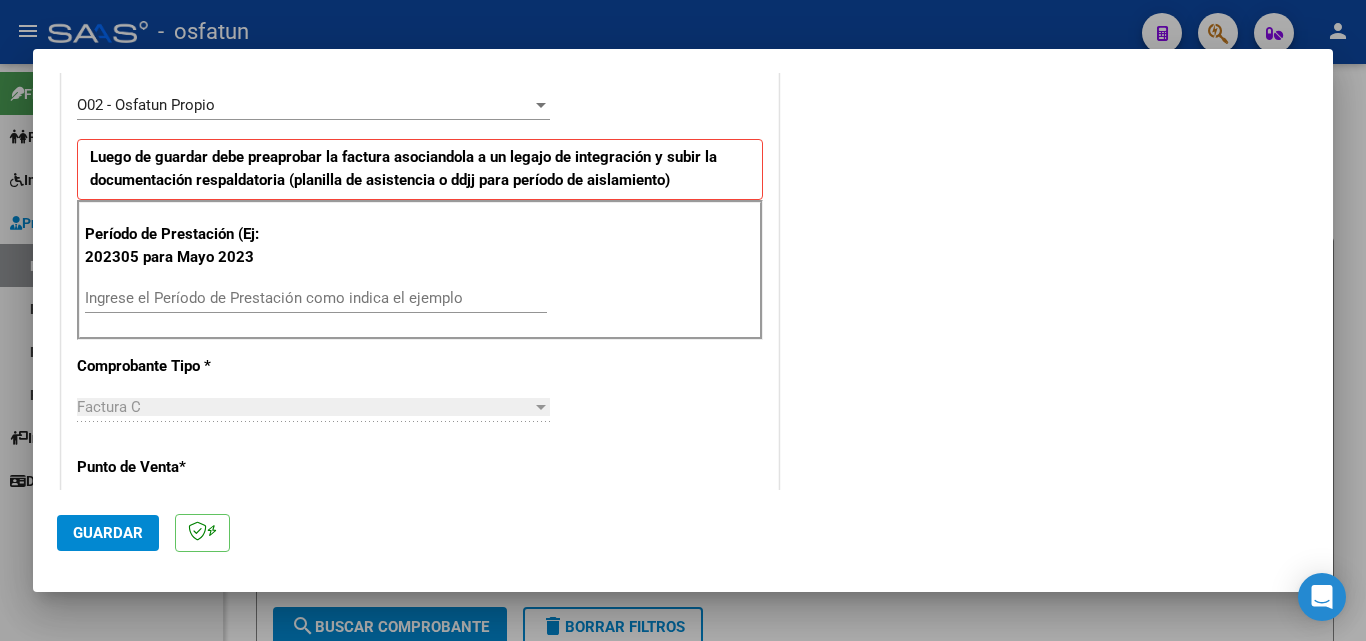 scroll, scrollTop: 600, scrollLeft: 0, axis: vertical 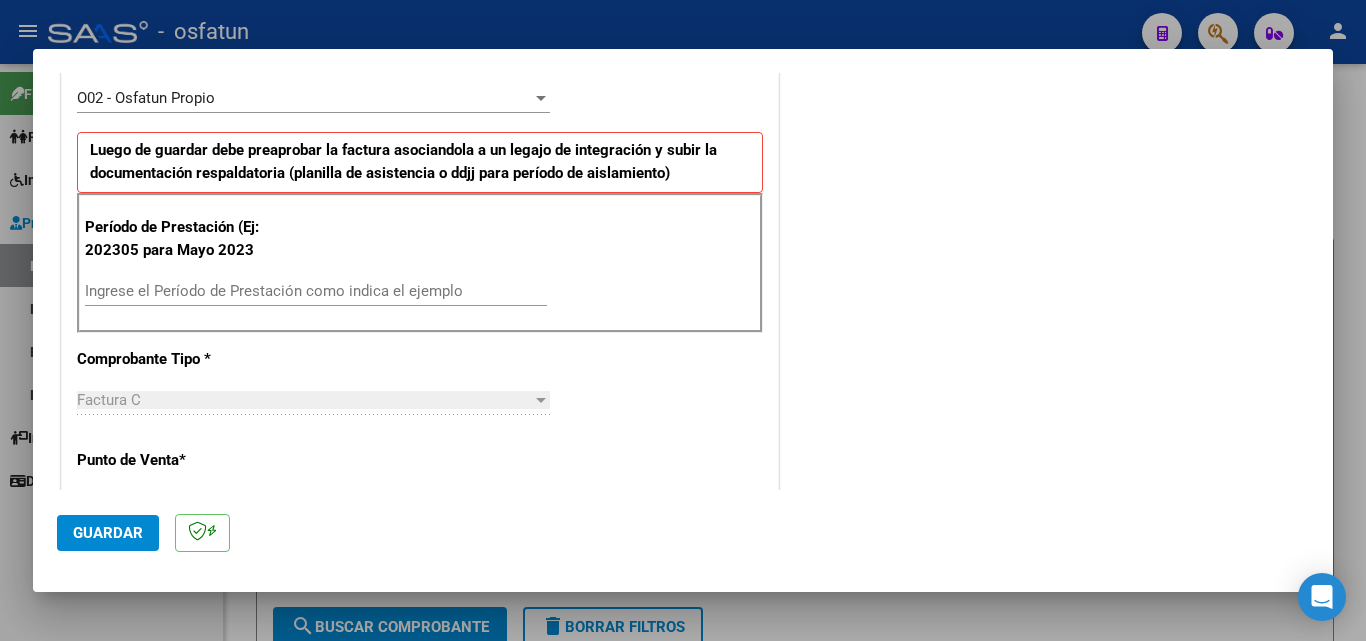 click on "Ingrese el Período de Prestación como indica el ejemplo" at bounding box center [316, 291] 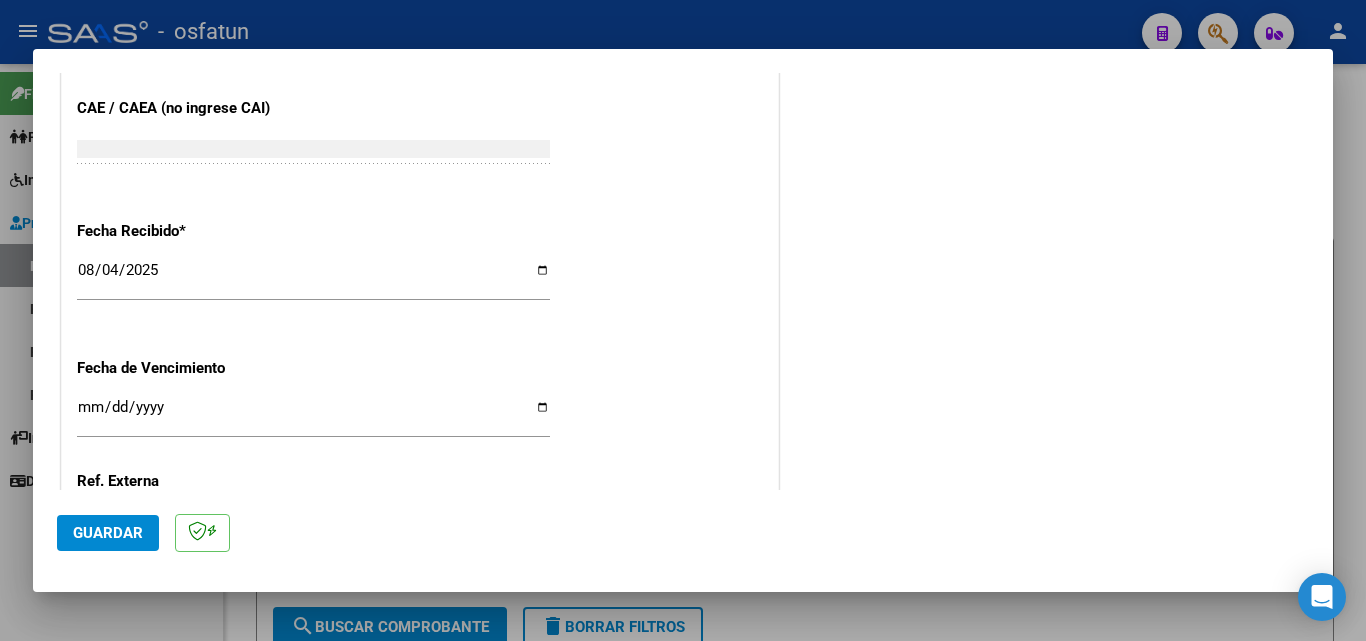 scroll, scrollTop: 1400, scrollLeft: 0, axis: vertical 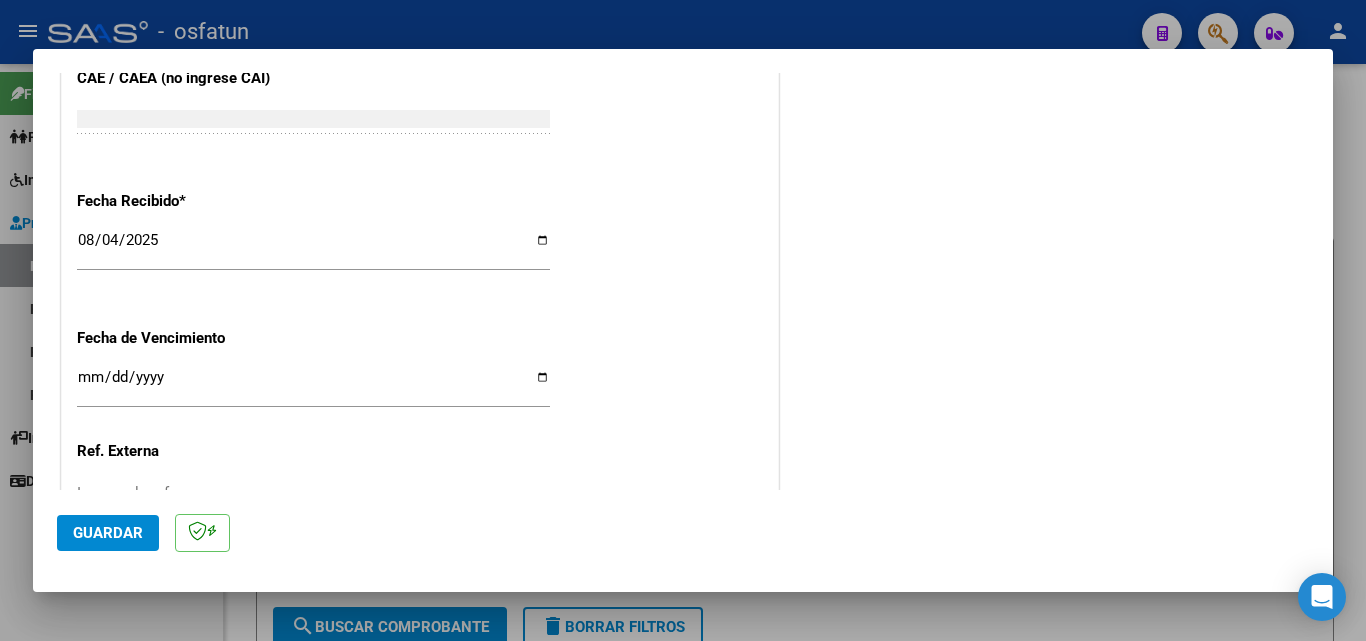 type on "202507" 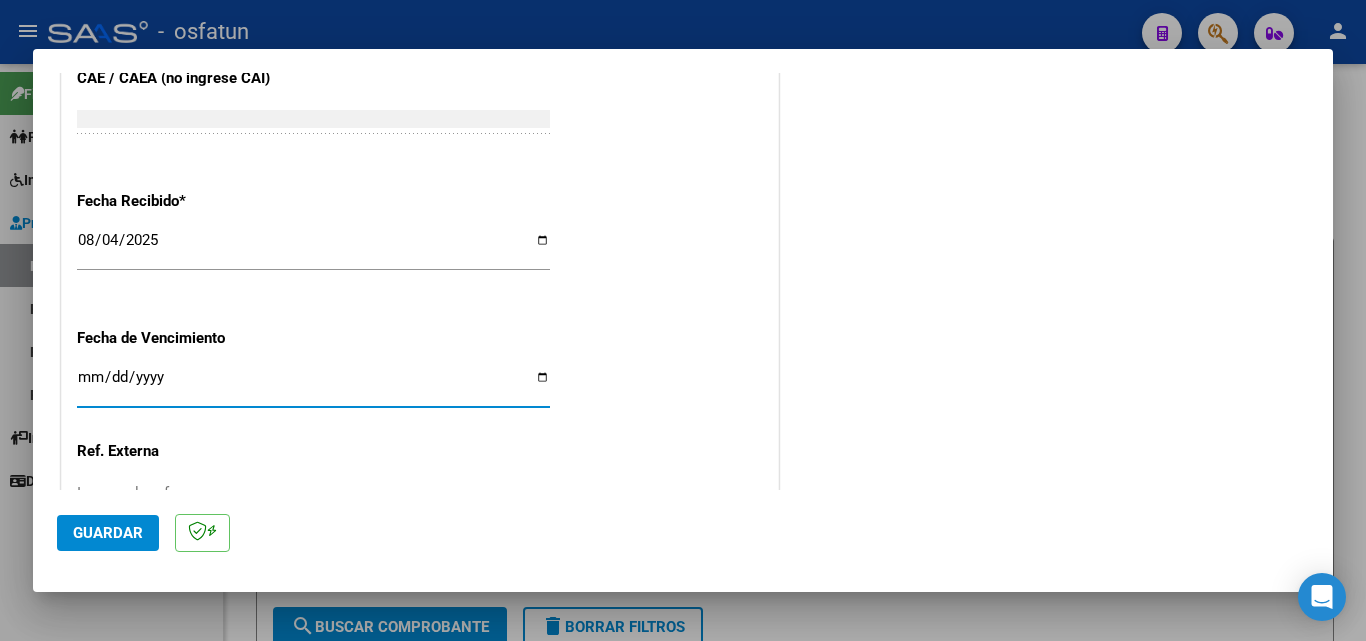 type on "2025-08-11" 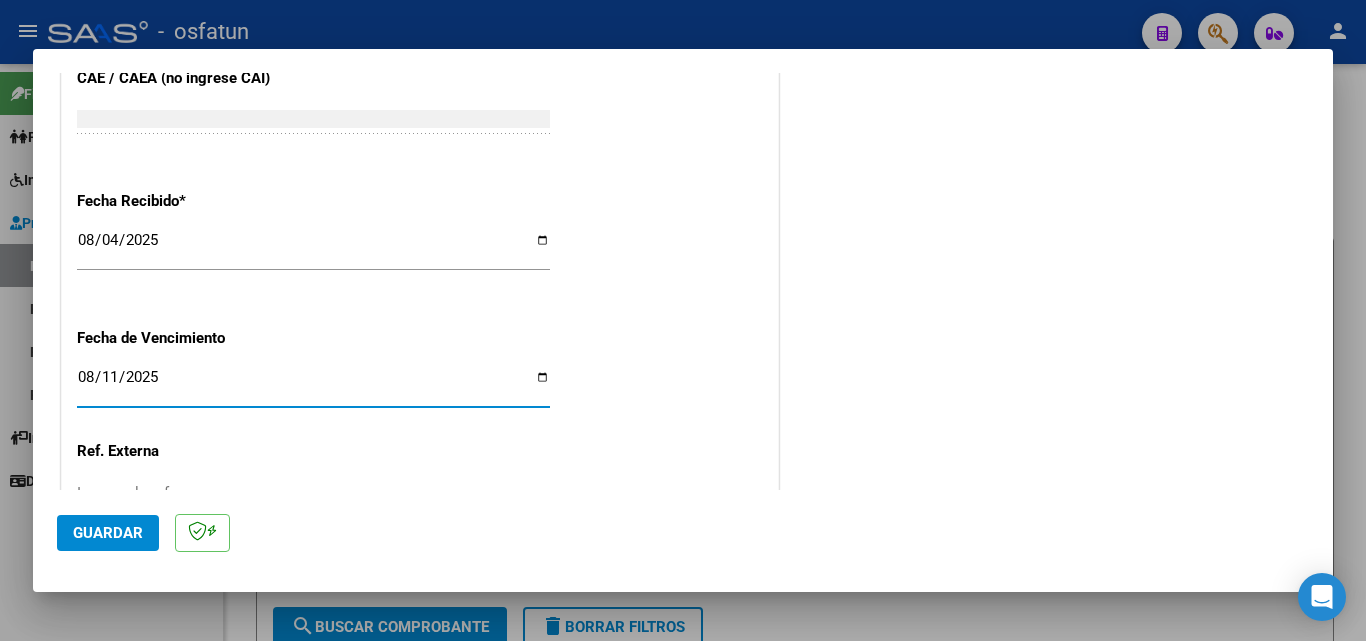 click on "COMENTARIOS Comentarios De la Obra Social: Comentarios de la Obra Social (no visibles para el prestador/gerenciador):" at bounding box center [1046, -329] 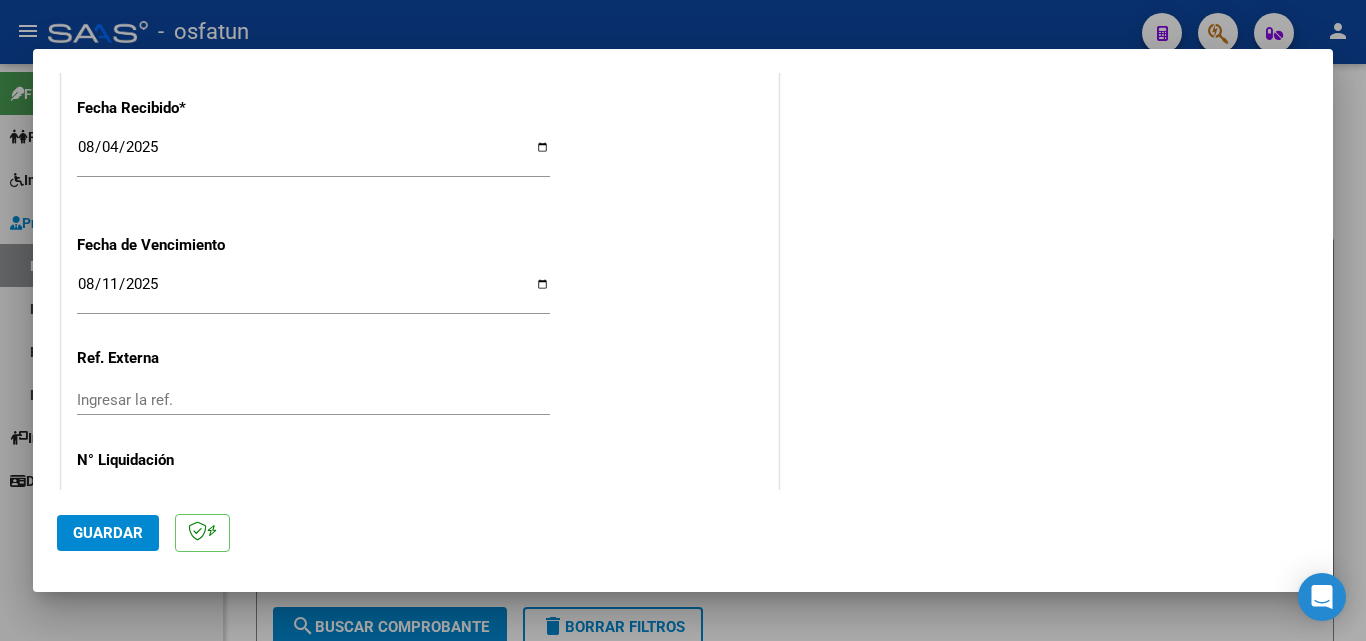scroll, scrollTop: 1558, scrollLeft: 0, axis: vertical 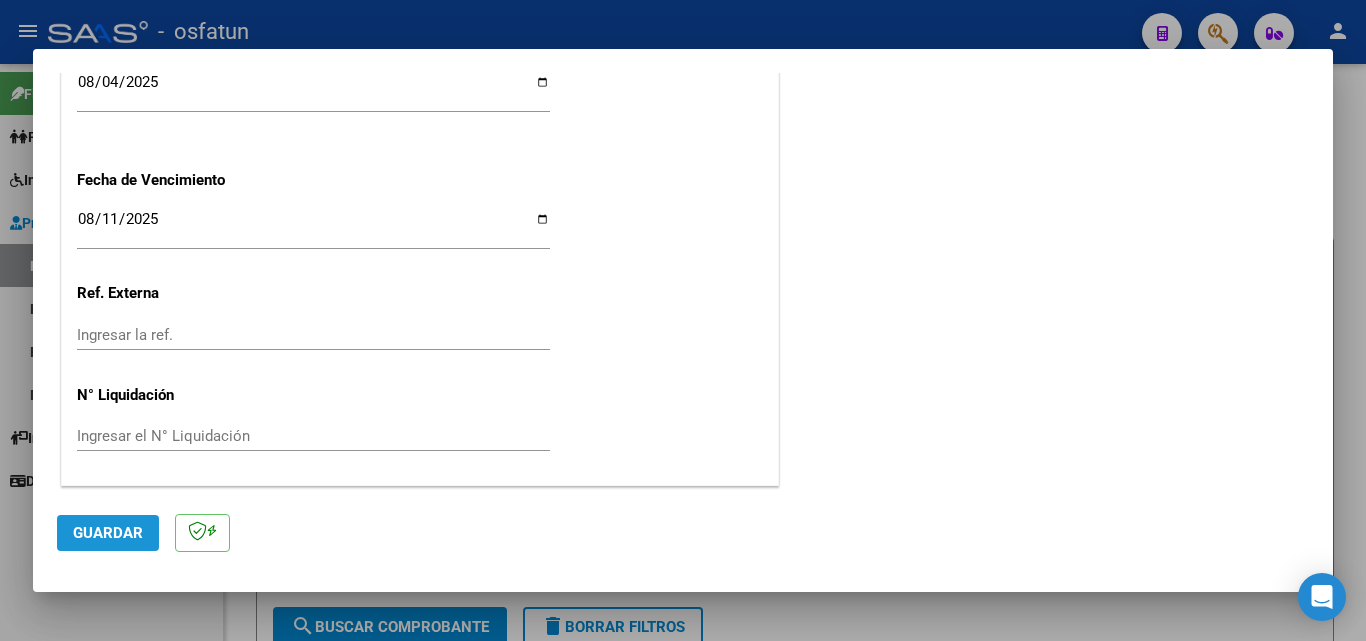 click on "Guardar" 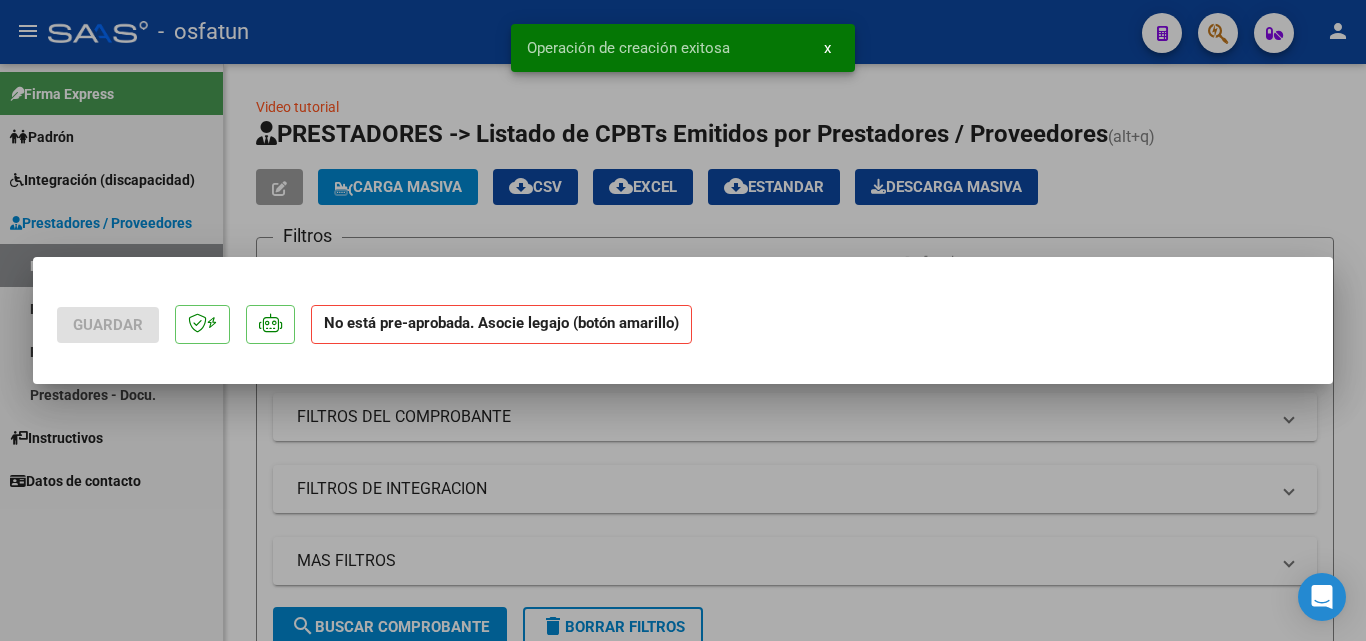 scroll, scrollTop: 0, scrollLeft: 0, axis: both 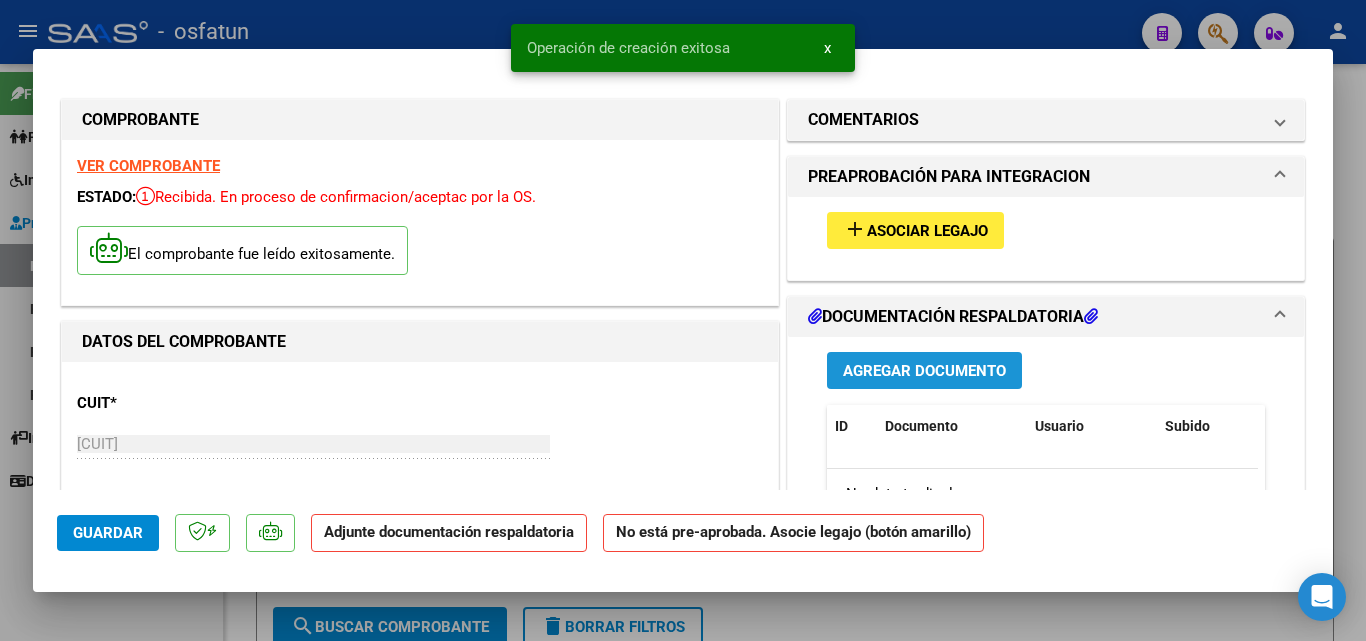 click on "Agregar Documento" at bounding box center [924, 371] 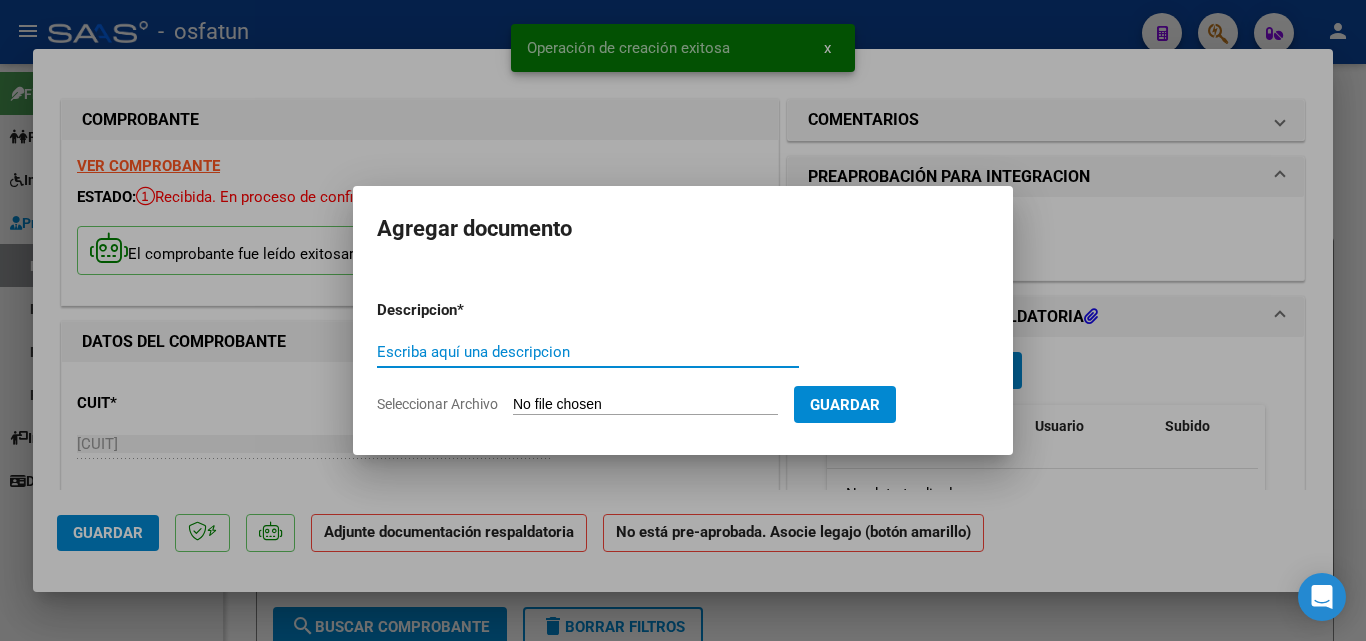 click on "Descripcion  *   Escriba aquí una descripcion  Seleccionar Archivo Guardar" at bounding box center [683, 357] 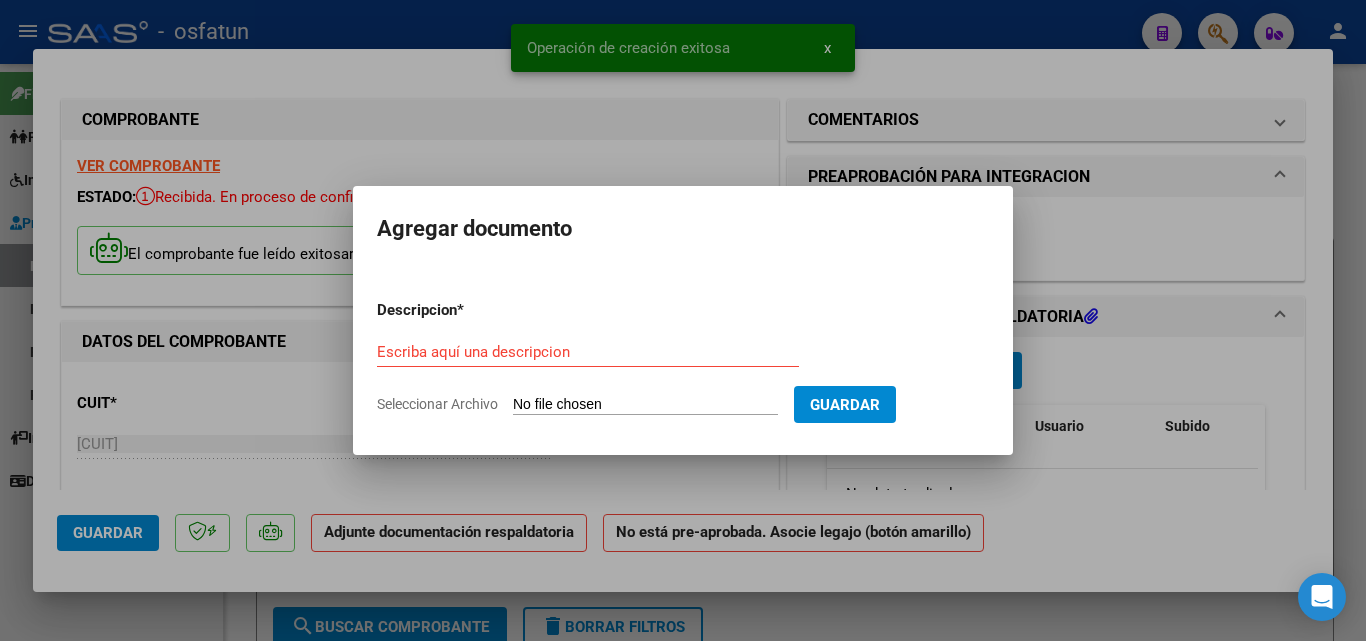 click on "Seleccionar Archivo" 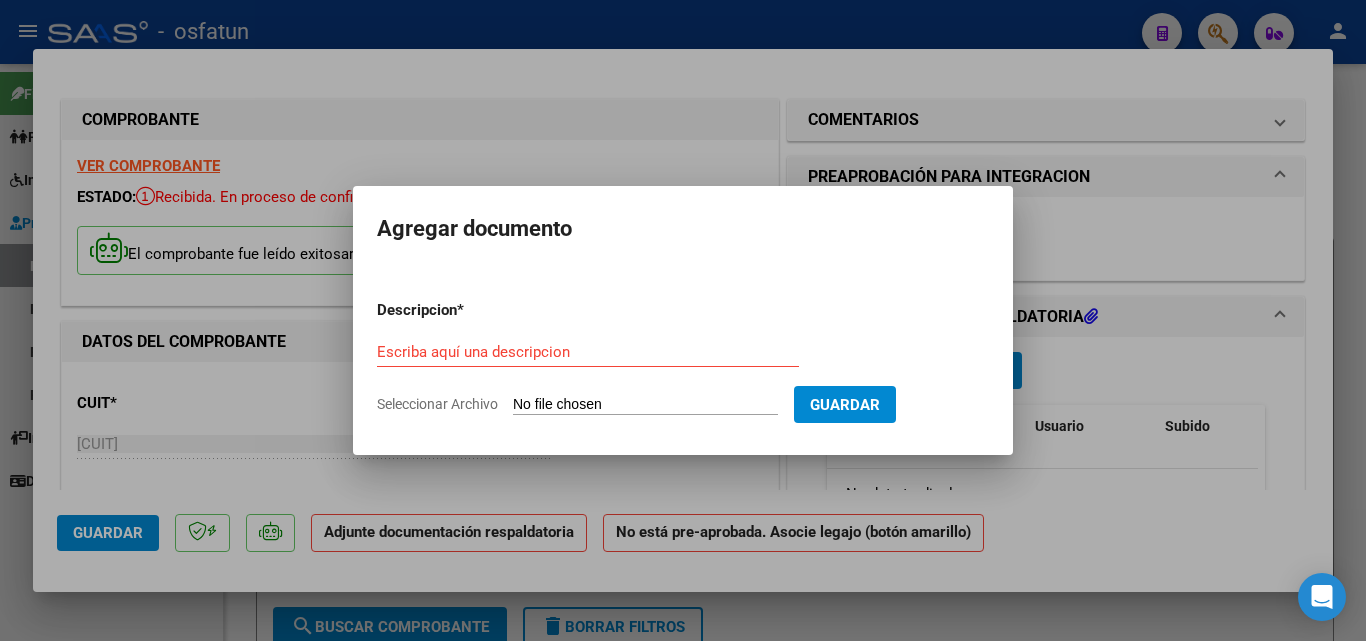 type on "C:\fakepath\[LAST] .pdf" 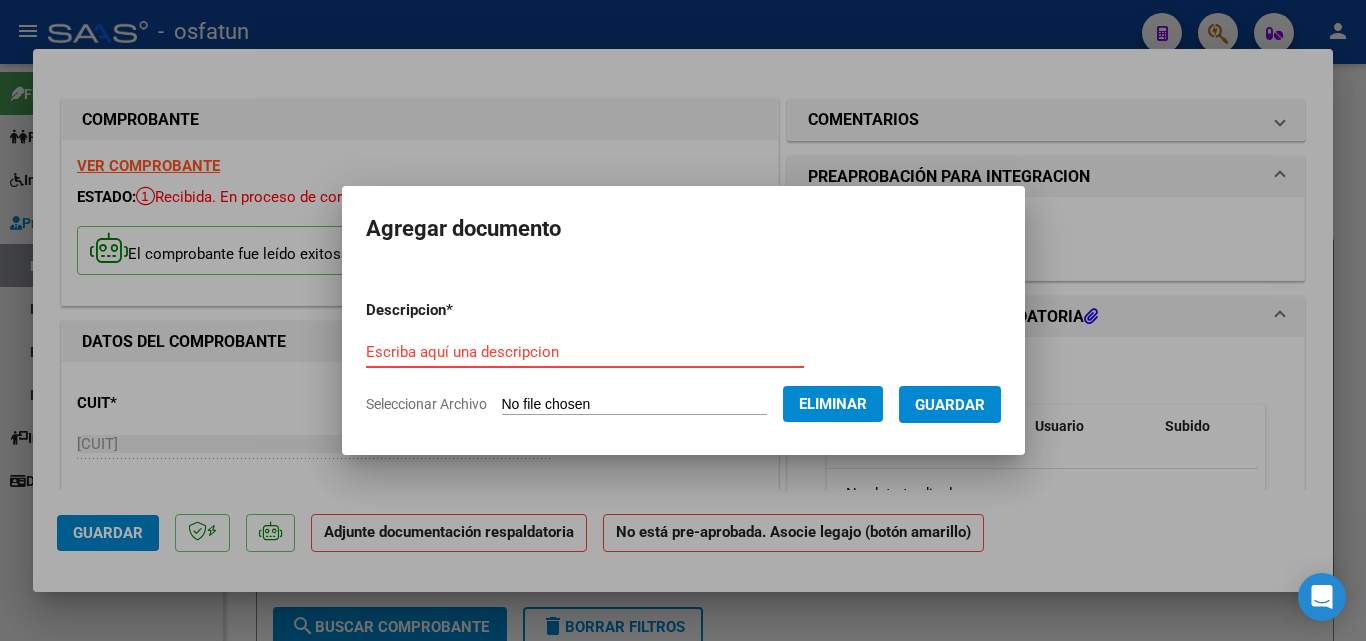 click on "Escriba aquí una descripcion" at bounding box center [585, 352] 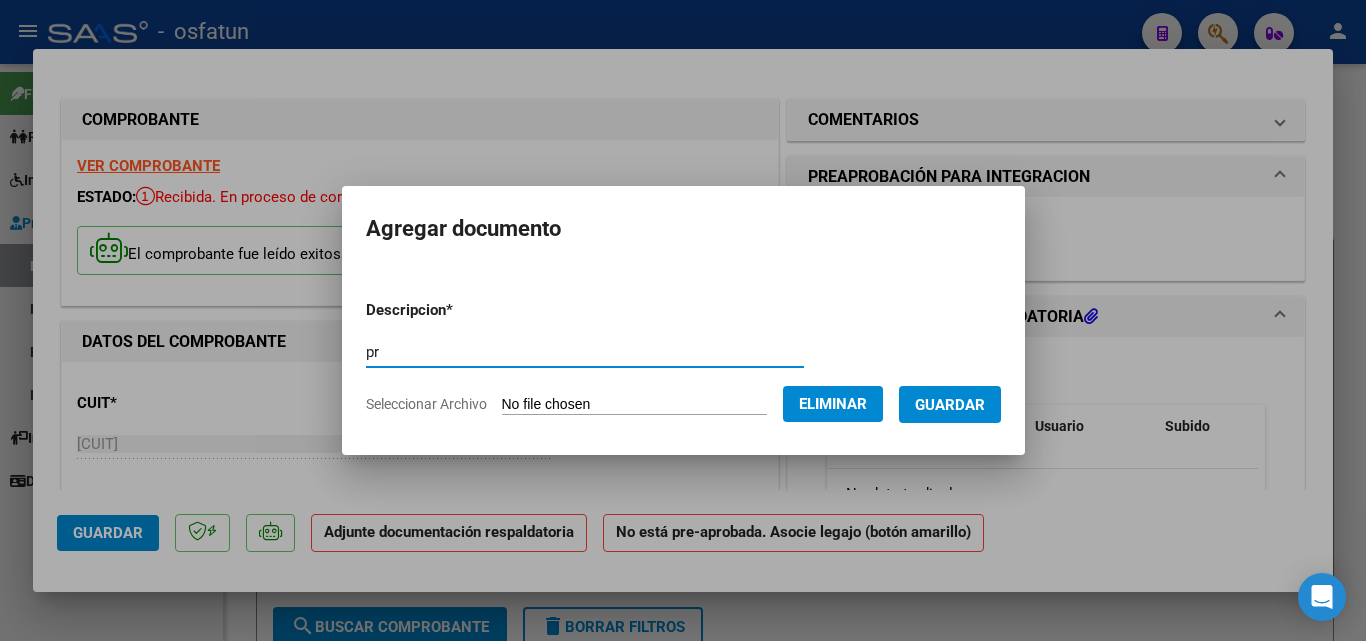 type on "p" 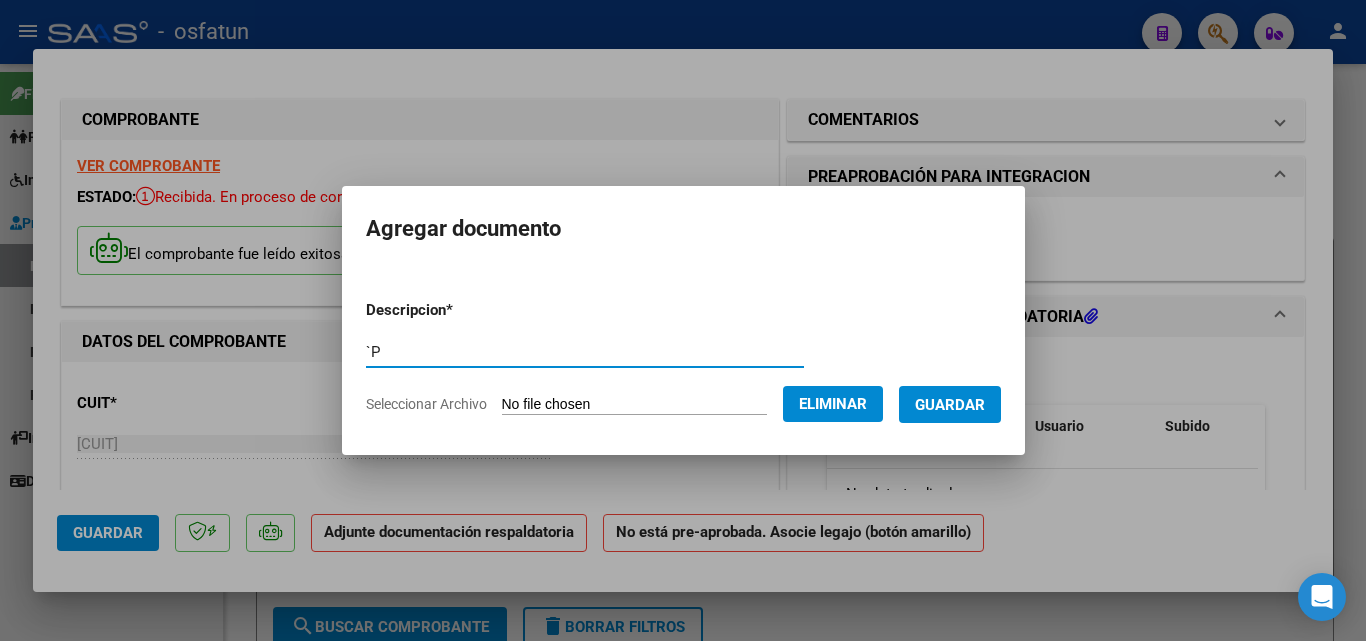 type on "`" 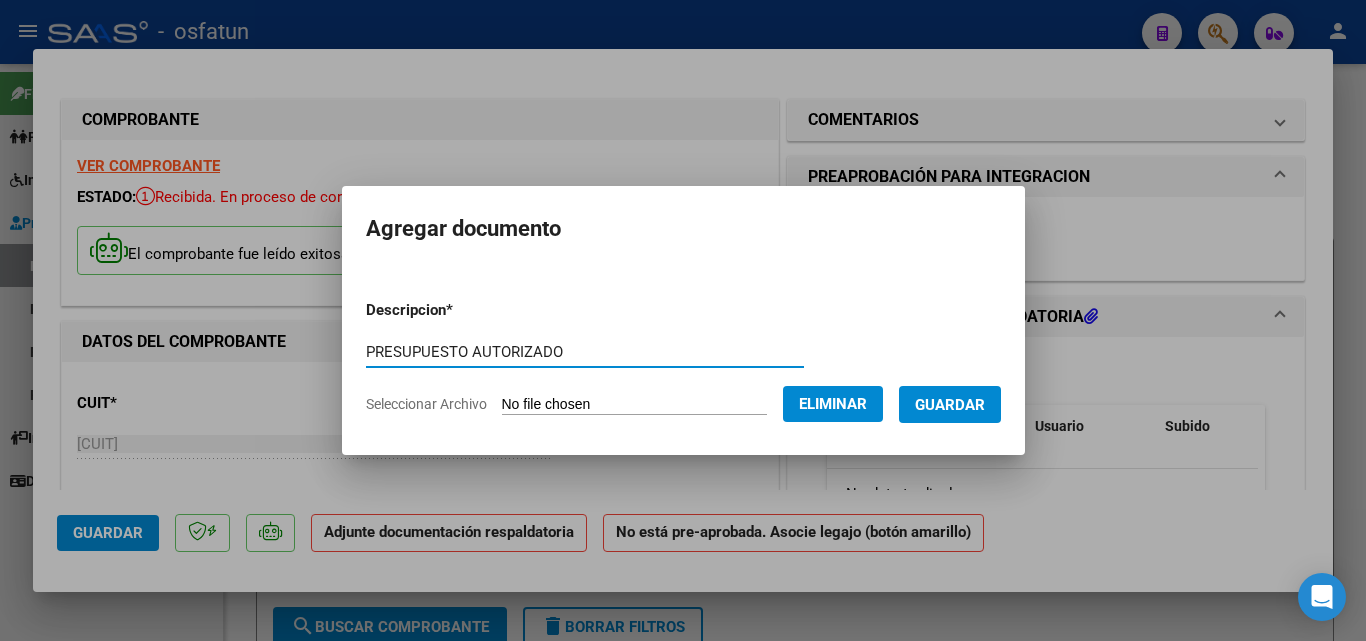 type on "PRESUPUESTO AUTORIZADO" 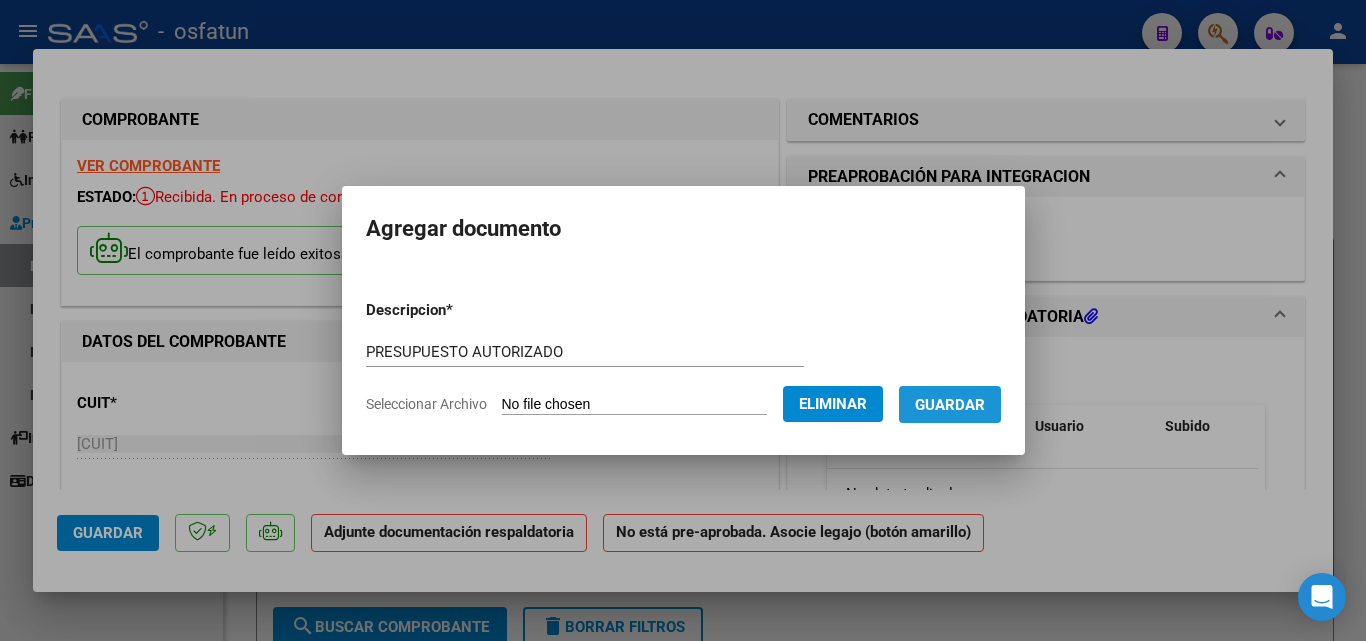 click on "Guardar" at bounding box center (950, 405) 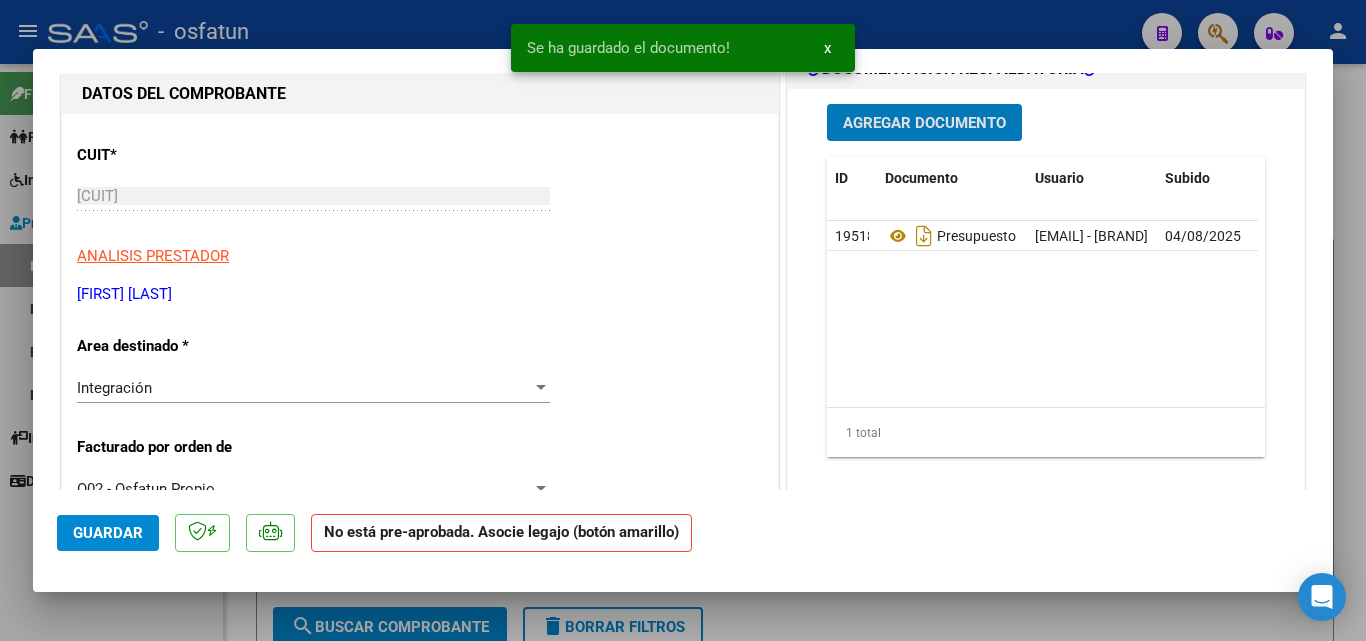 scroll, scrollTop: 0, scrollLeft: 0, axis: both 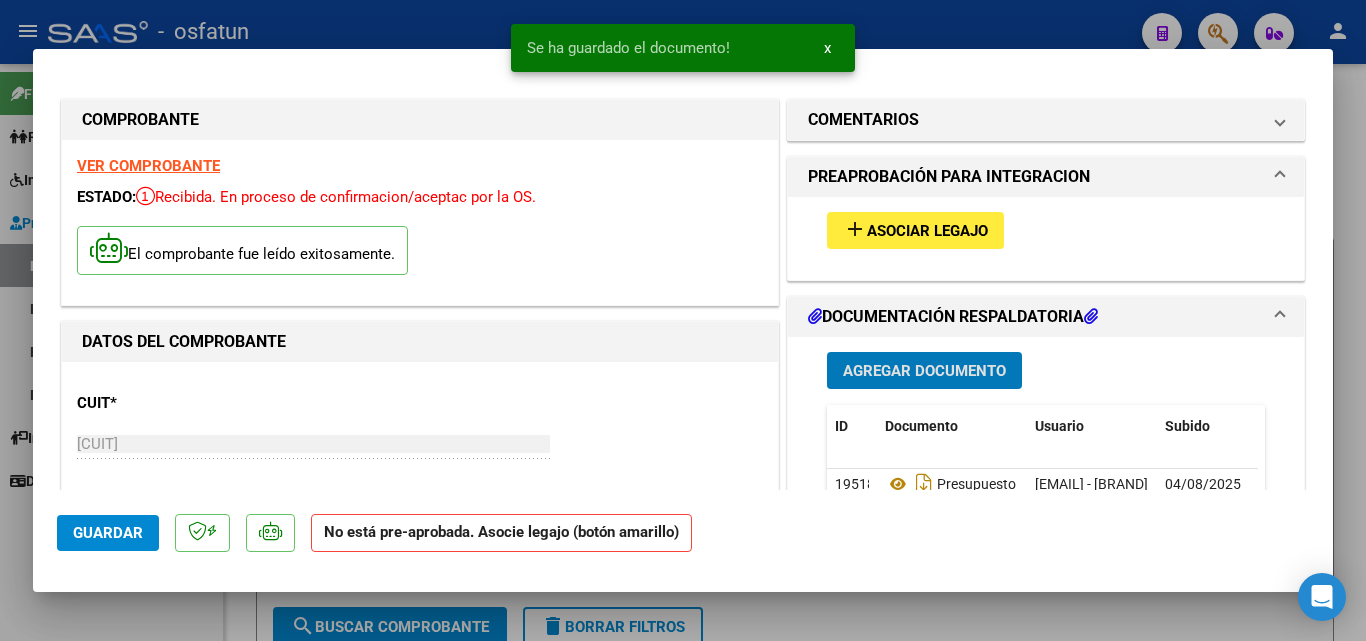 click on "Agregar Documento" at bounding box center [924, 371] 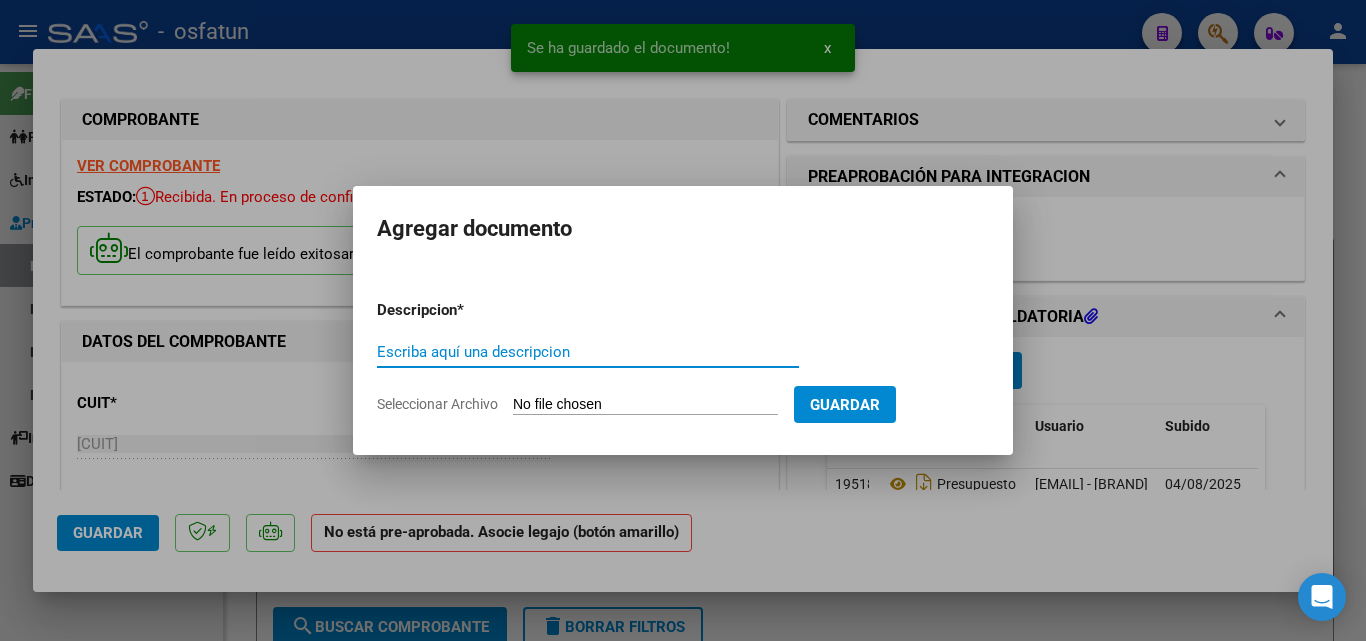 click on "Seleccionar Archivo" 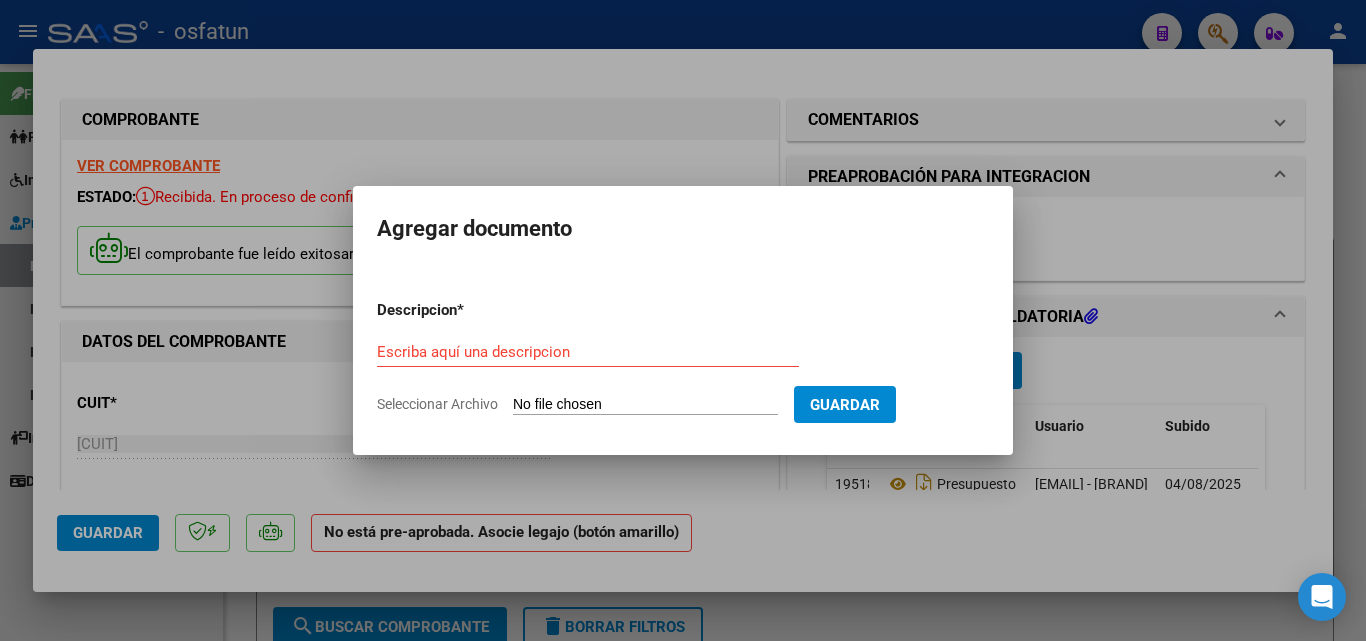 type on "C:\fakepath\[LAST] .pdf" 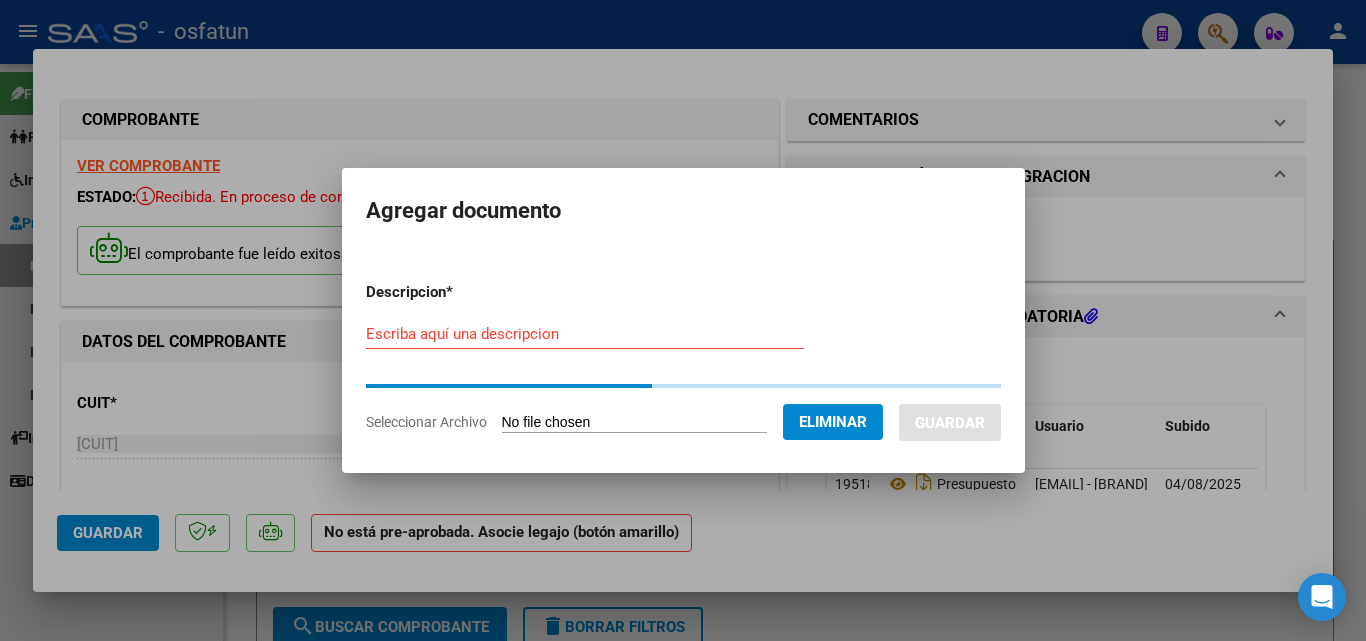click on "Escriba aquí una descripcion" at bounding box center [585, 334] 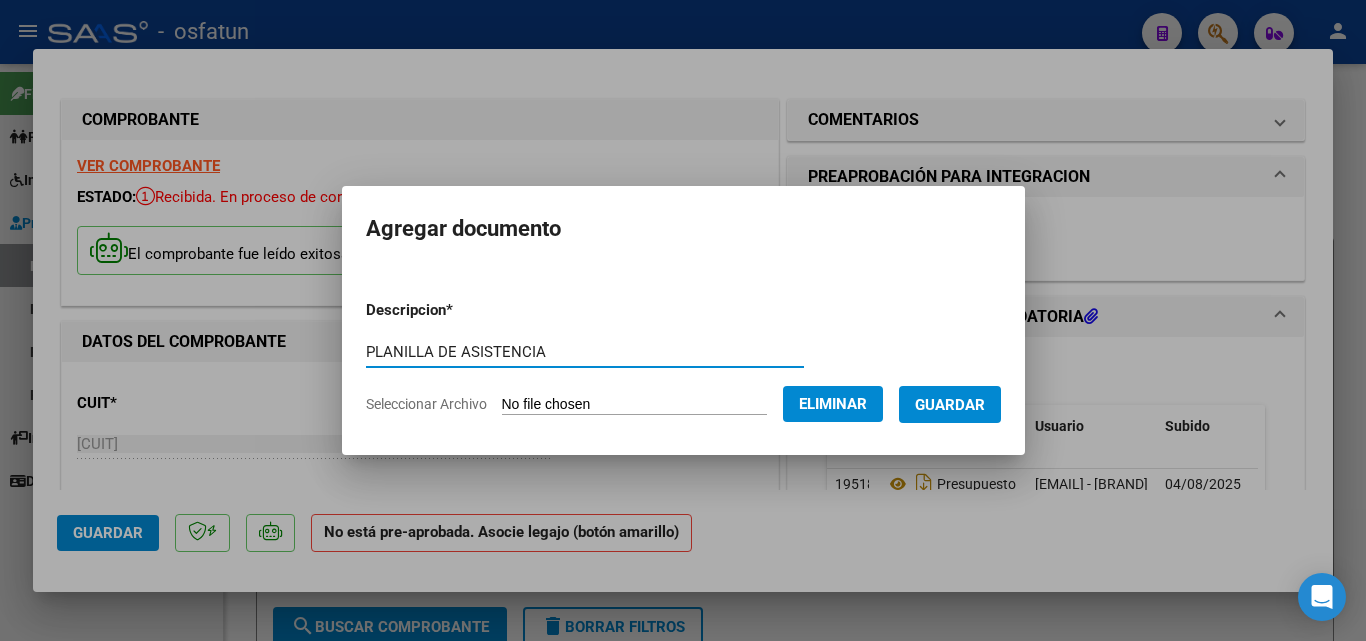 type on "PLANILLA DE ASISTENCIA" 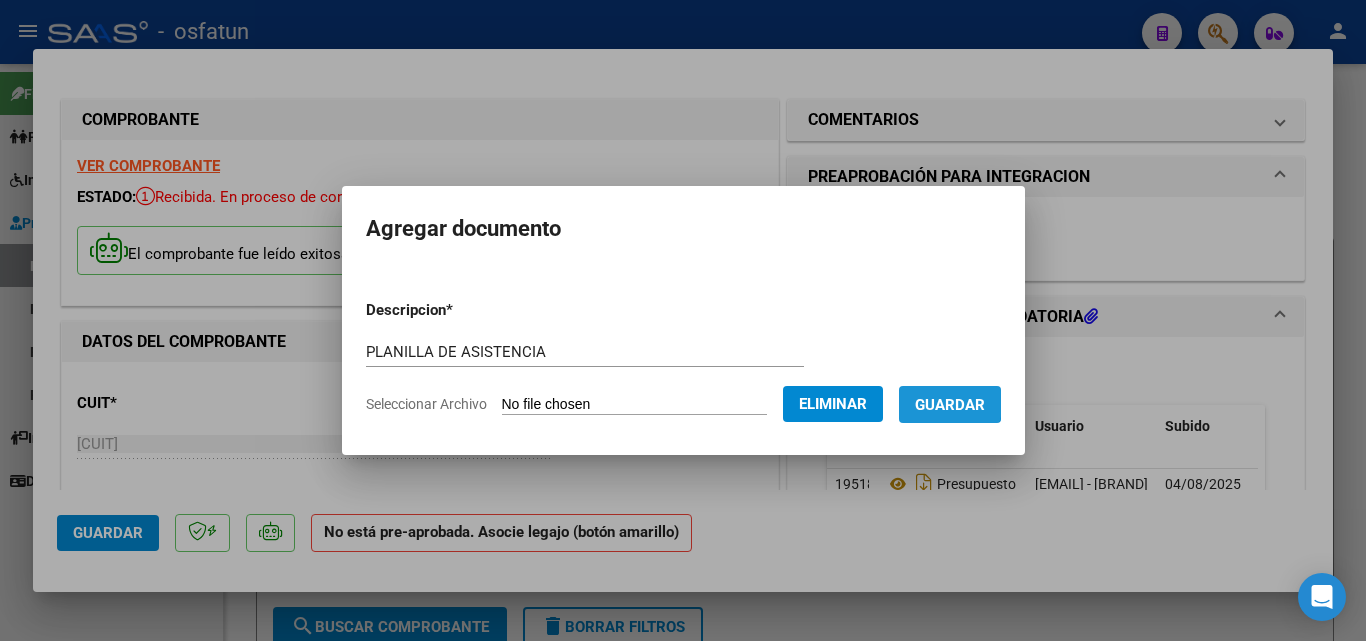 click on "Guardar" at bounding box center (950, 405) 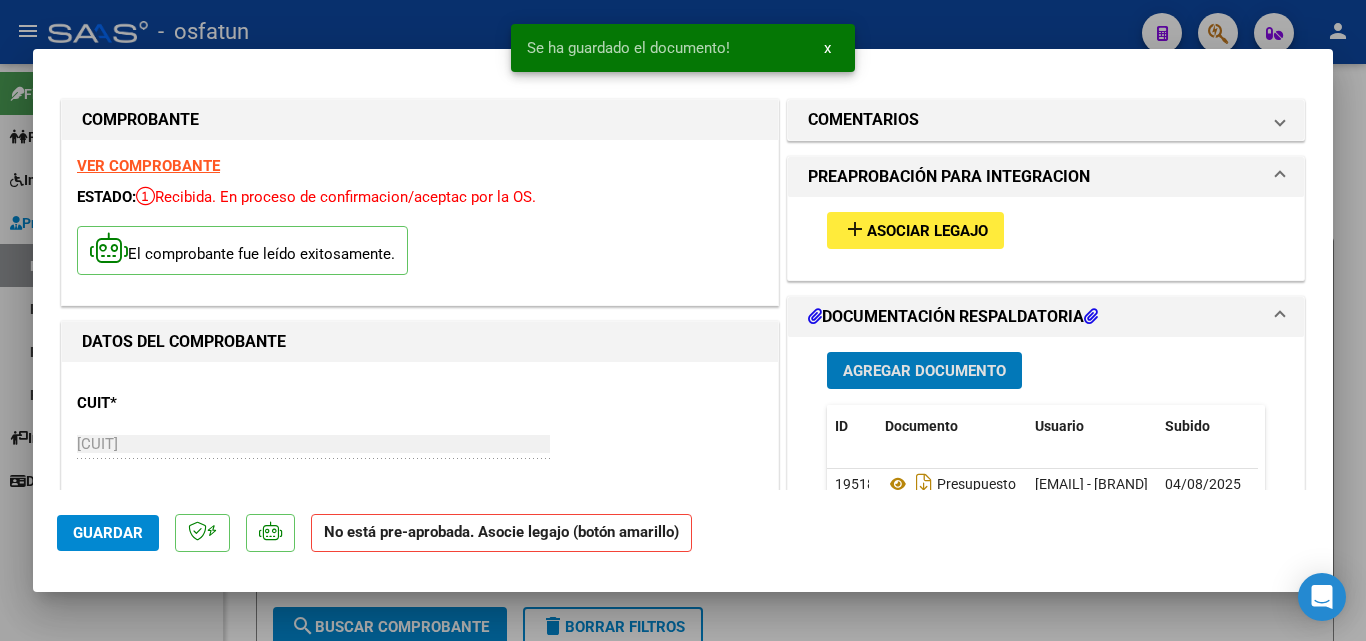 click on "Asociar Legajo" at bounding box center (927, 231) 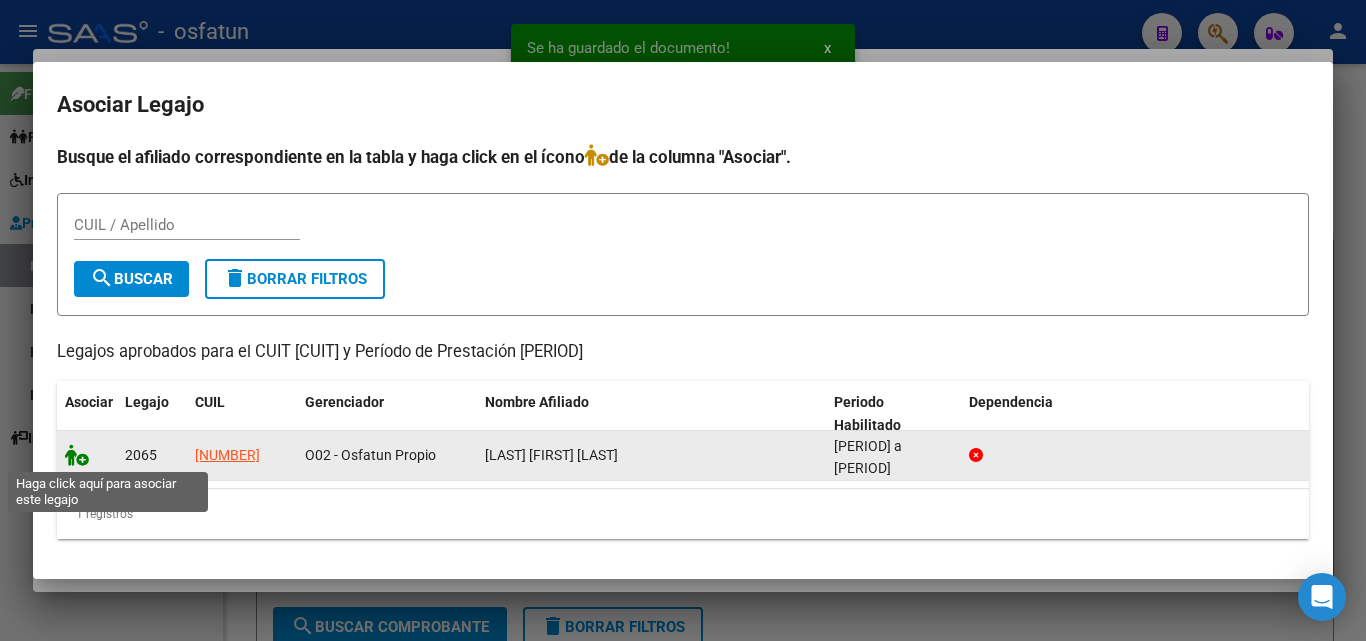 click 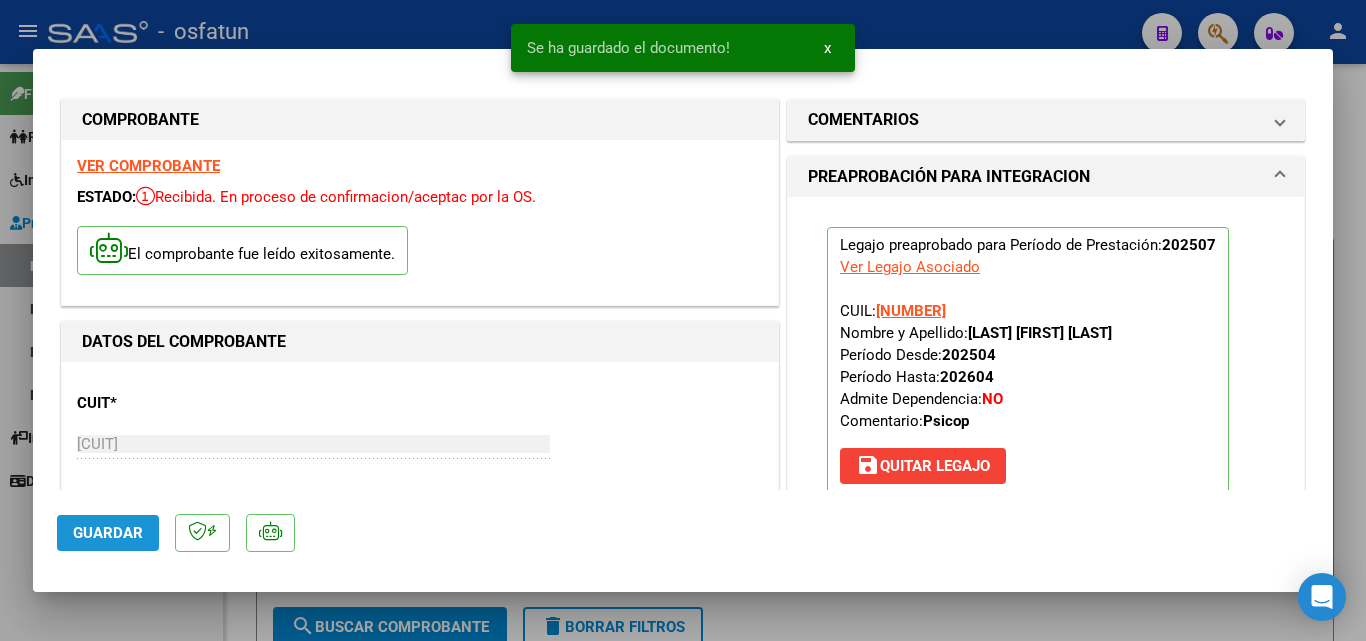 click on "Guardar" 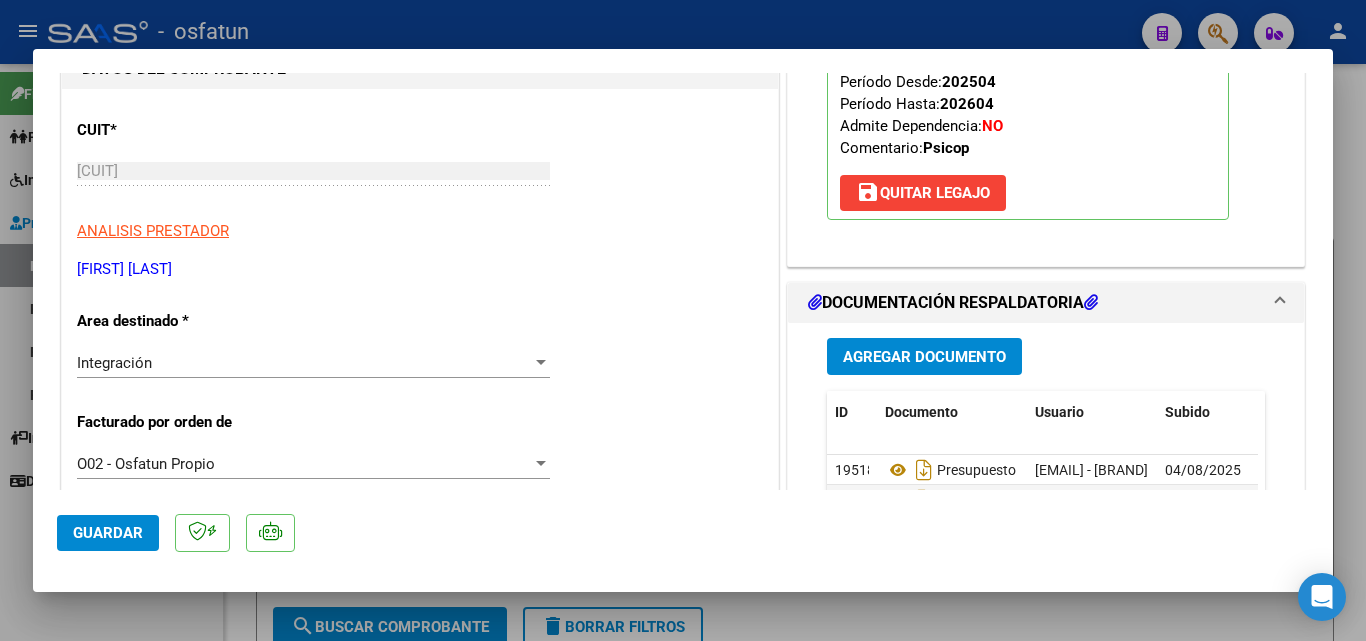 scroll, scrollTop: 300, scrollLeft: 0, axis: vertical 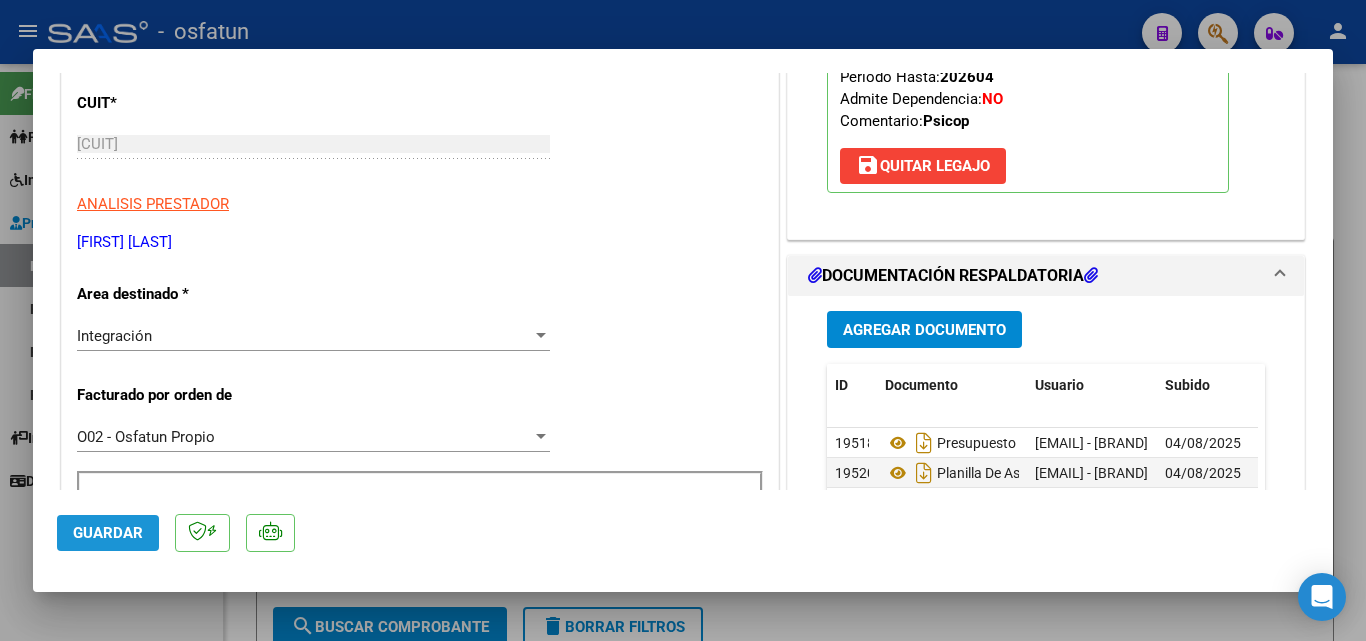 click on "Guardar" 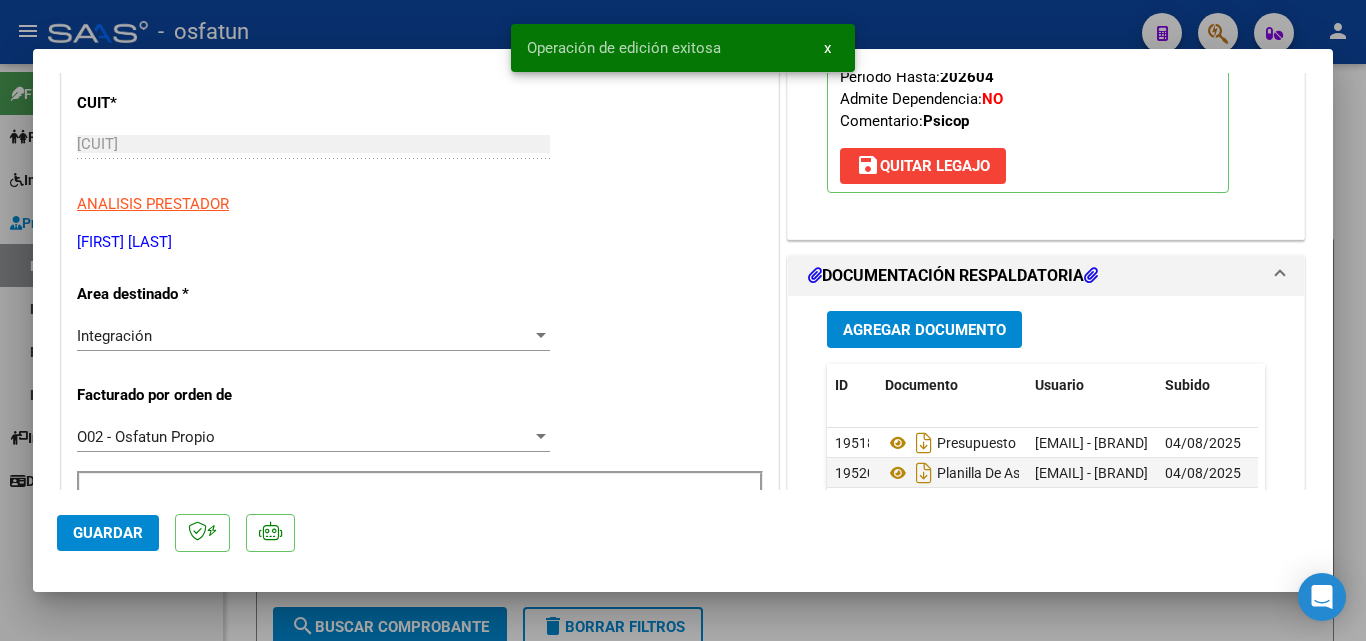 click at bounding box center (683, 320) 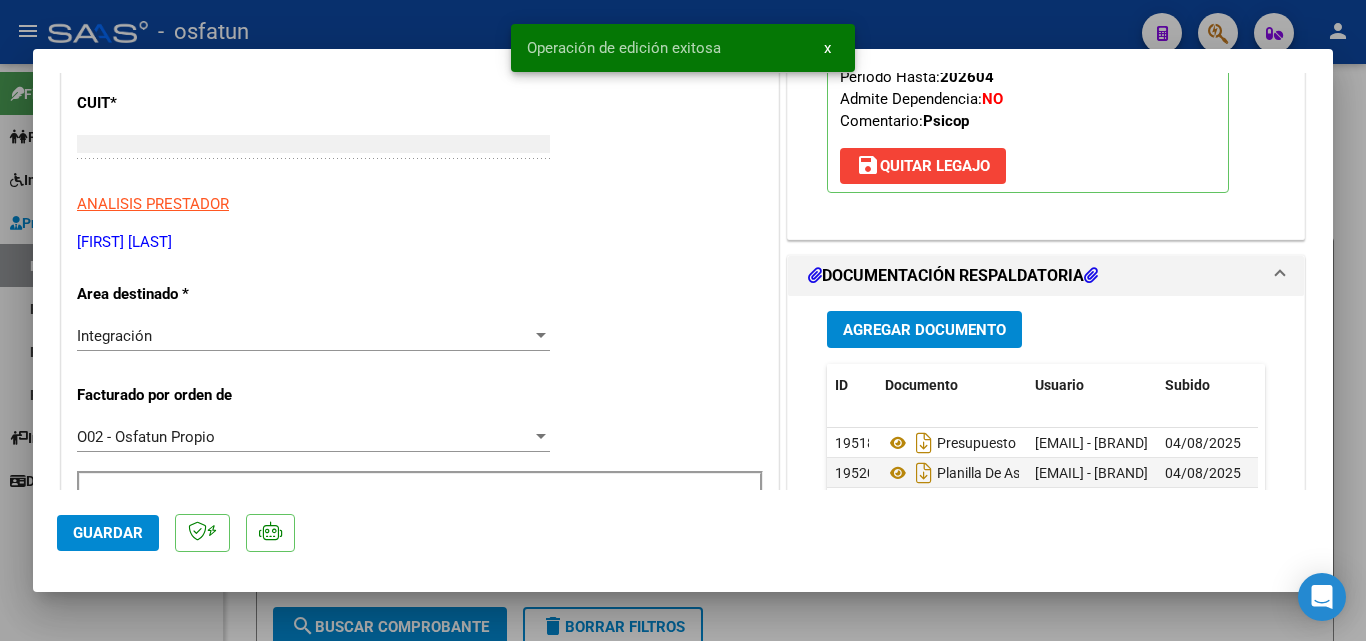 scroll, scrollTop: 239, scrollLeft: 0, axis: vertical 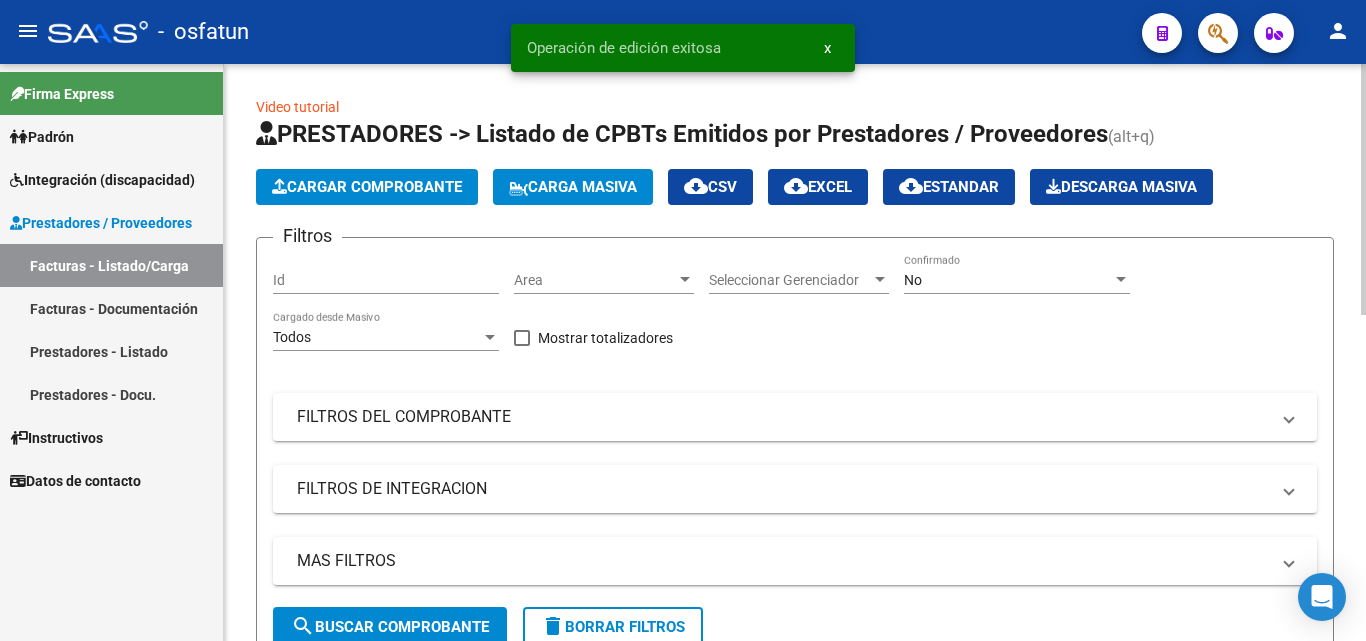 click on "Cargar Comprobante" 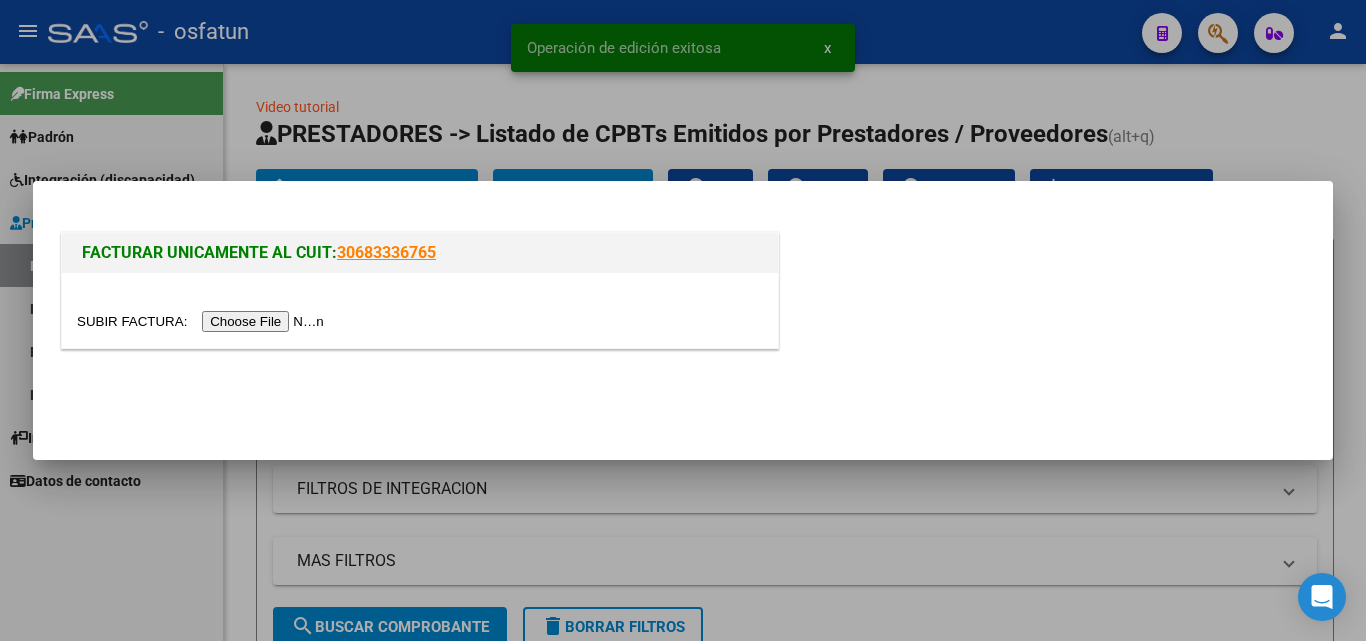 click at bounding box center (203, 321) 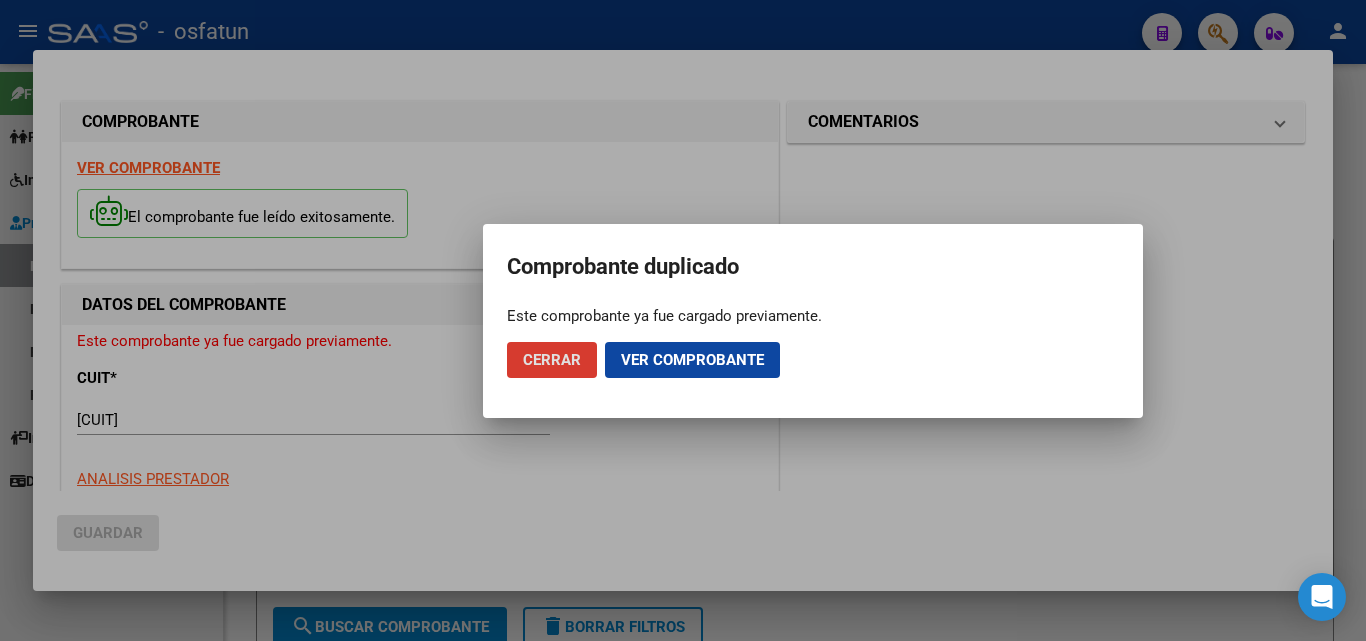 click on "Cerrar" 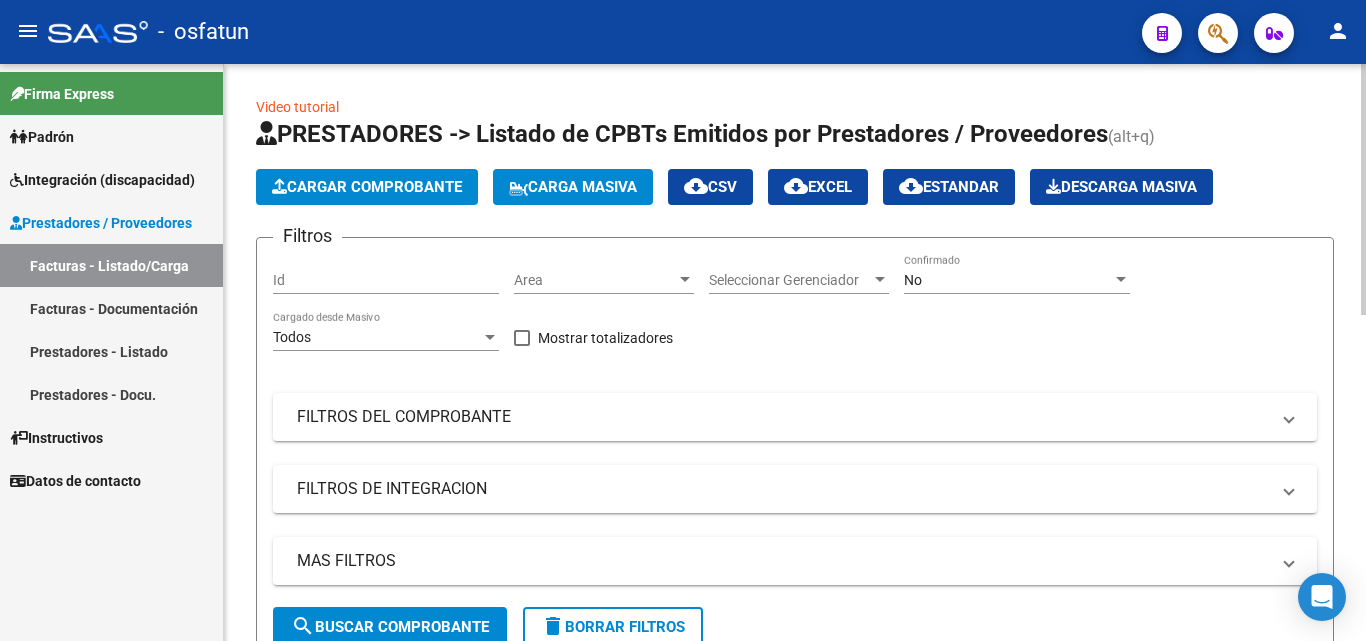 click on "Cargar Comprobante" 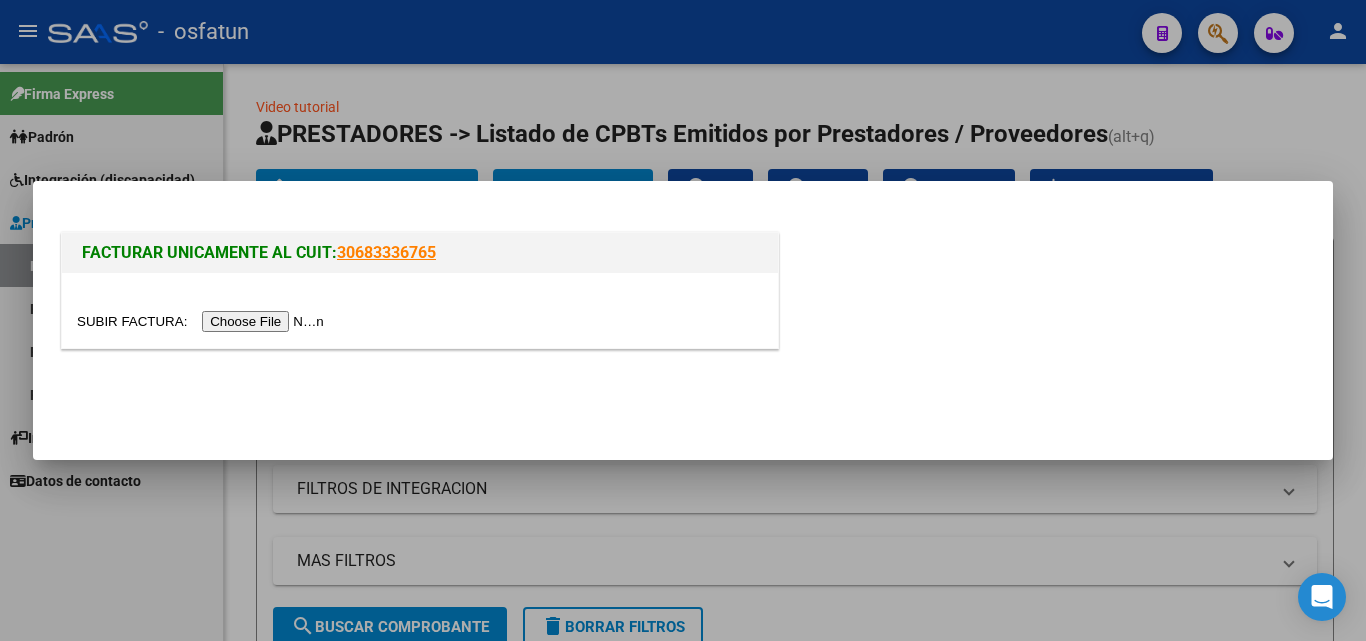 click at bounding box center [203, 321] 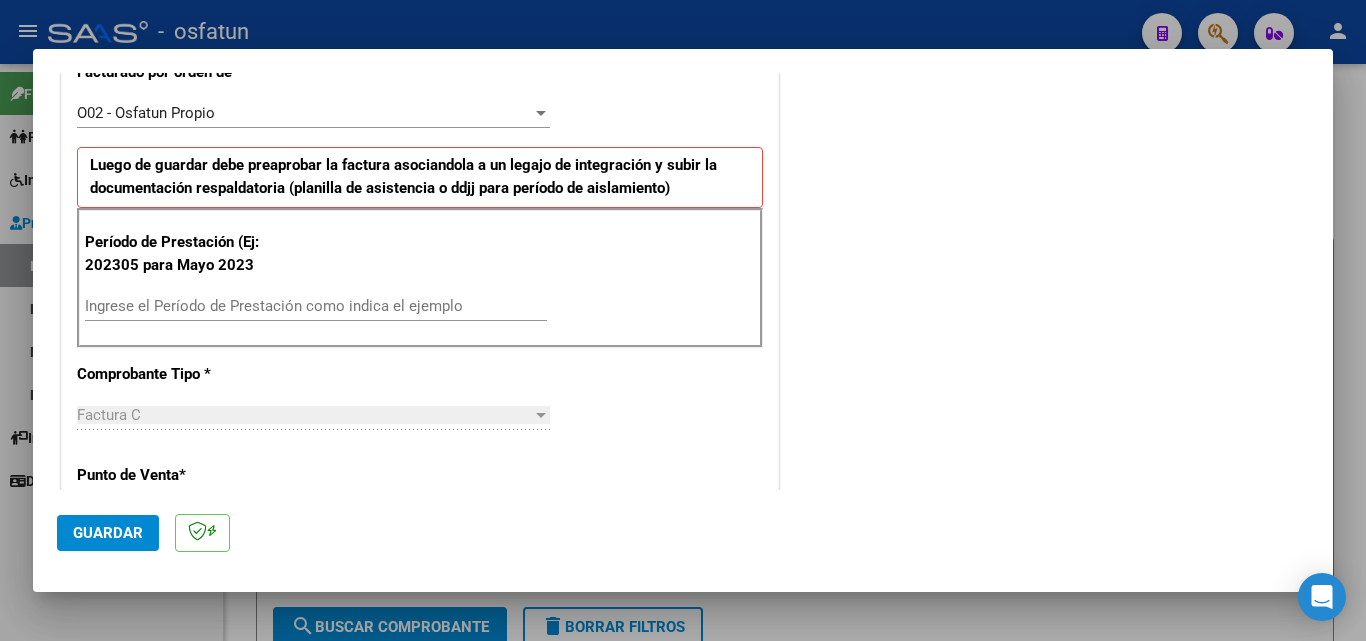 scroll, scrollTop: 600, scrollLeft: 0, axis: vertical 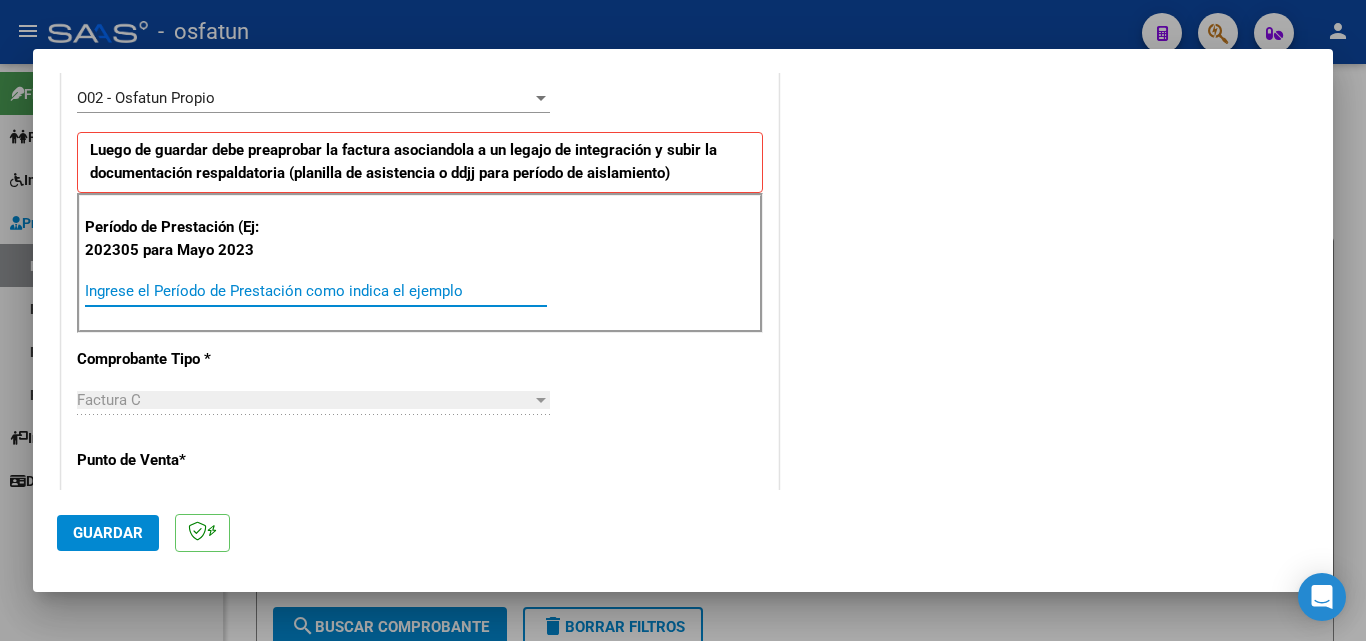 click on "Ingrese el Período de Prestación como indica el ejemplo" at bounding box center [316, 291] 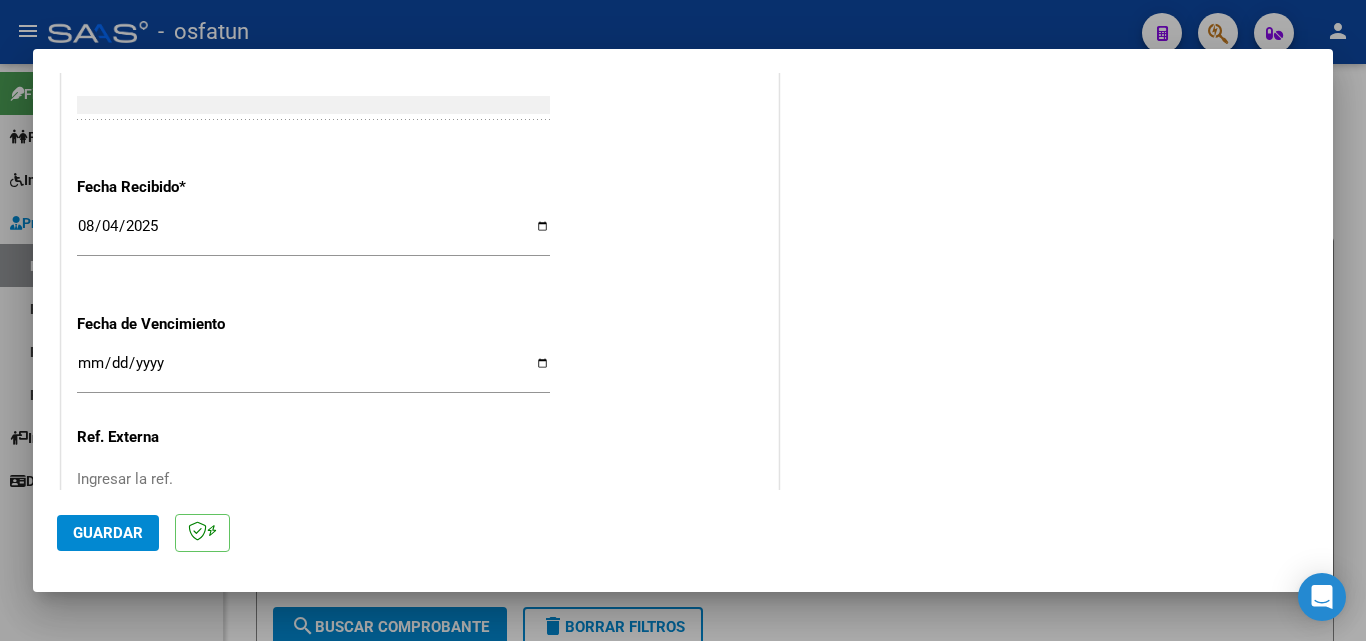 scroll, scrollTop: 1558, scrollLeft: 0, axis: vertical 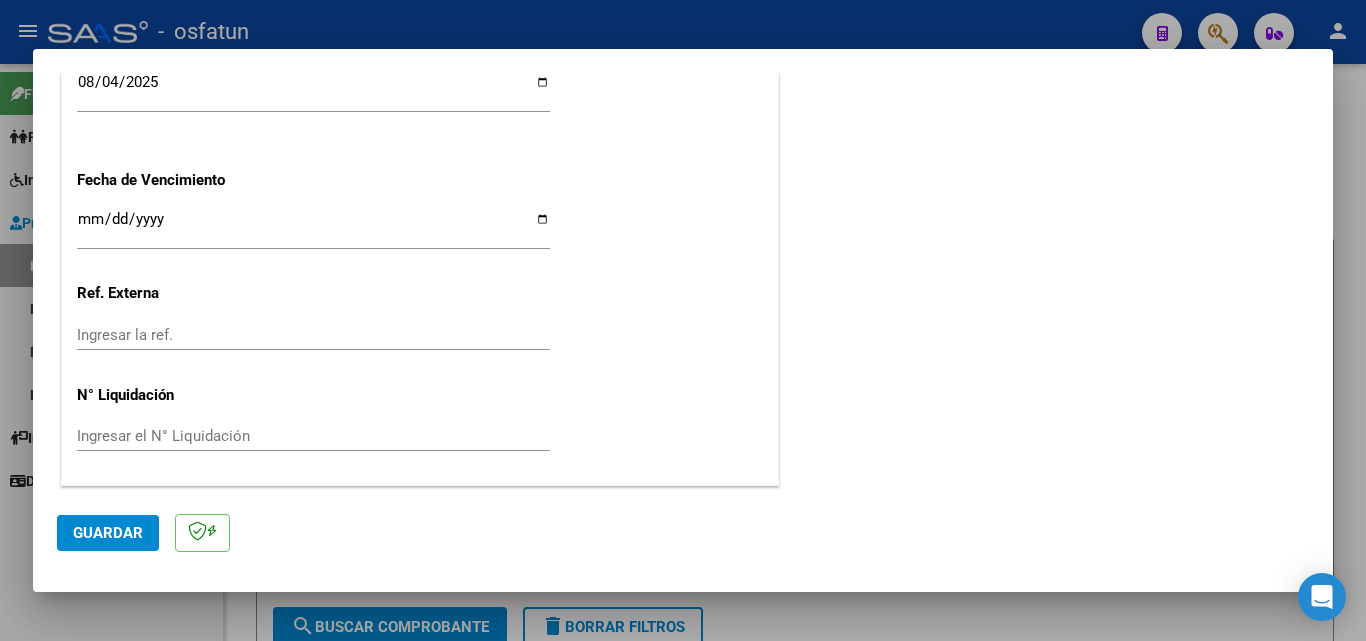 type on "202507" 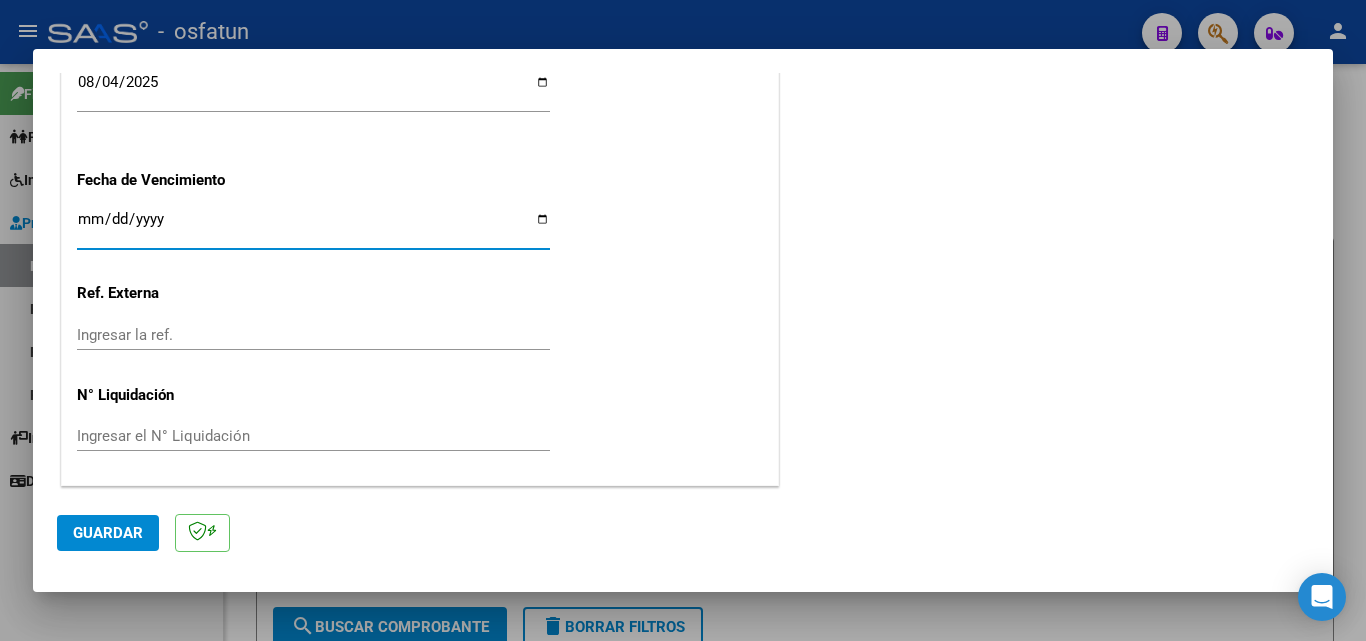 click on "Ingresar la fecha" at bounding box center [313, 227] 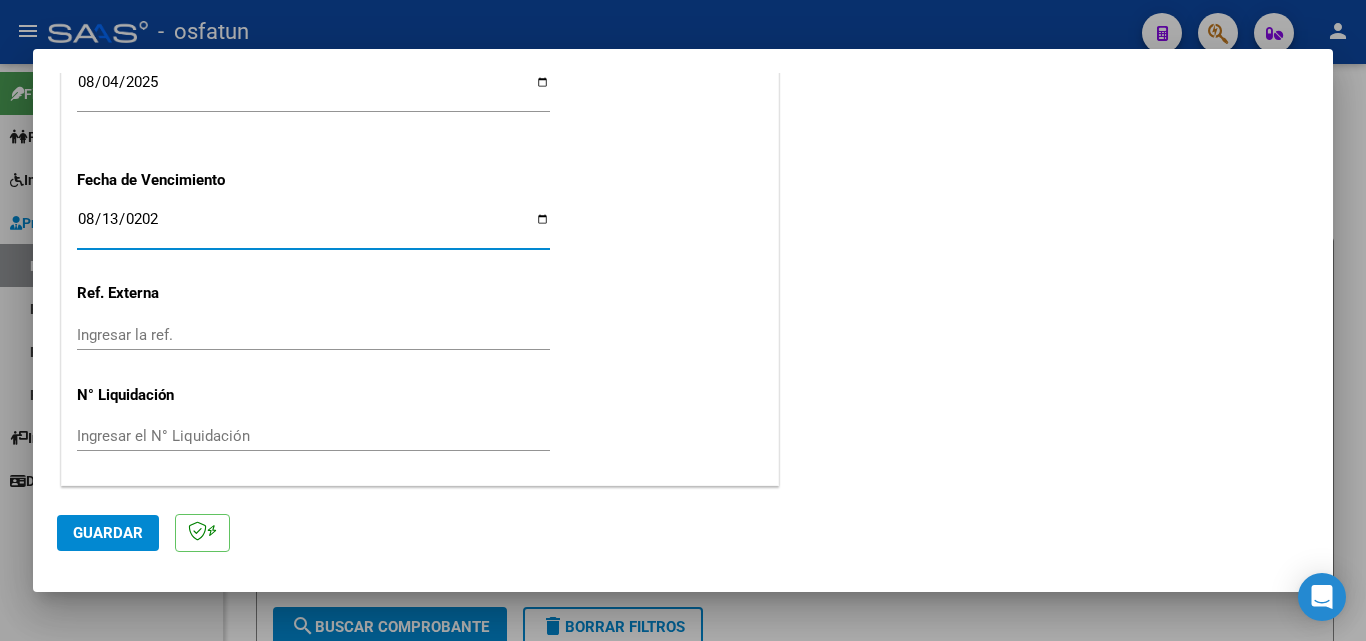 type on "2025-08-13" 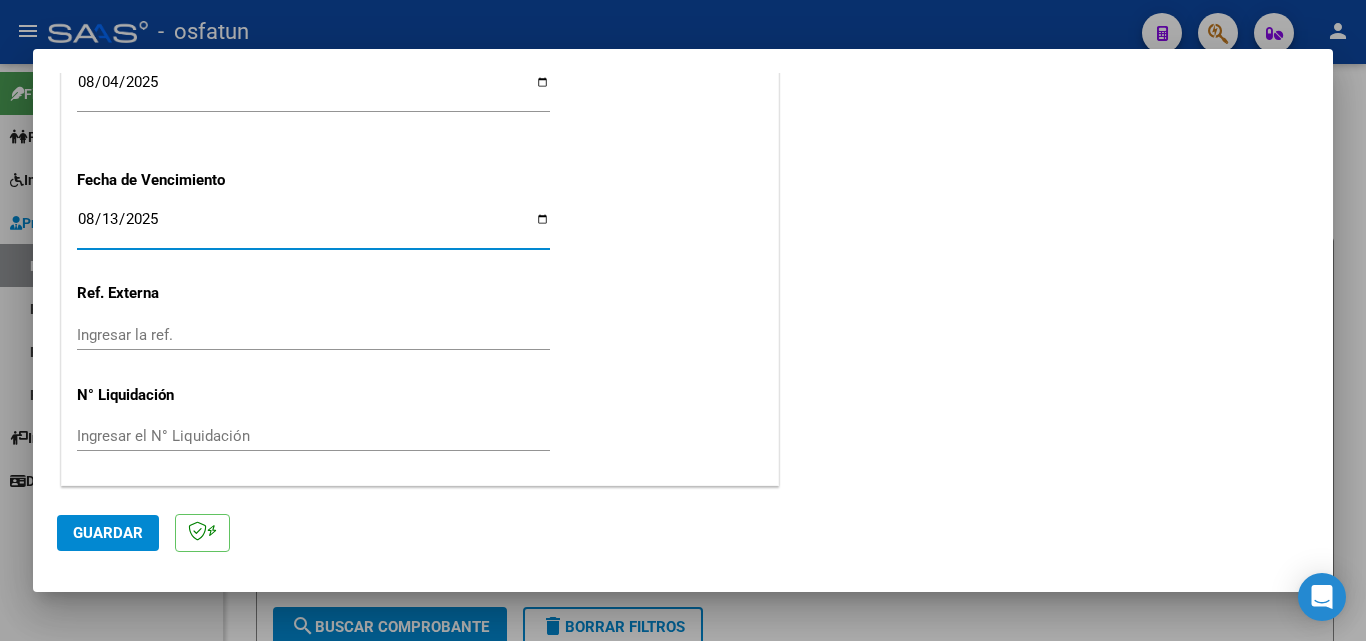 click on "Guardar" 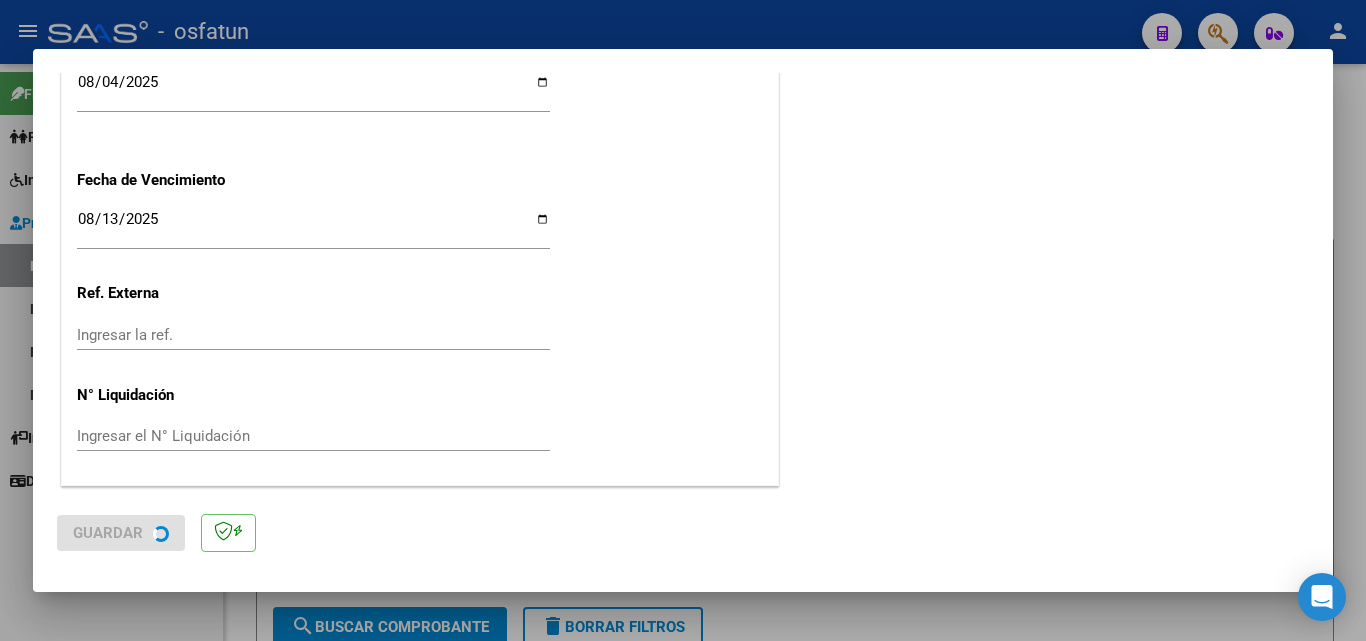 scroll, scrollTop: 0, scrollLeft: 0, axis: both 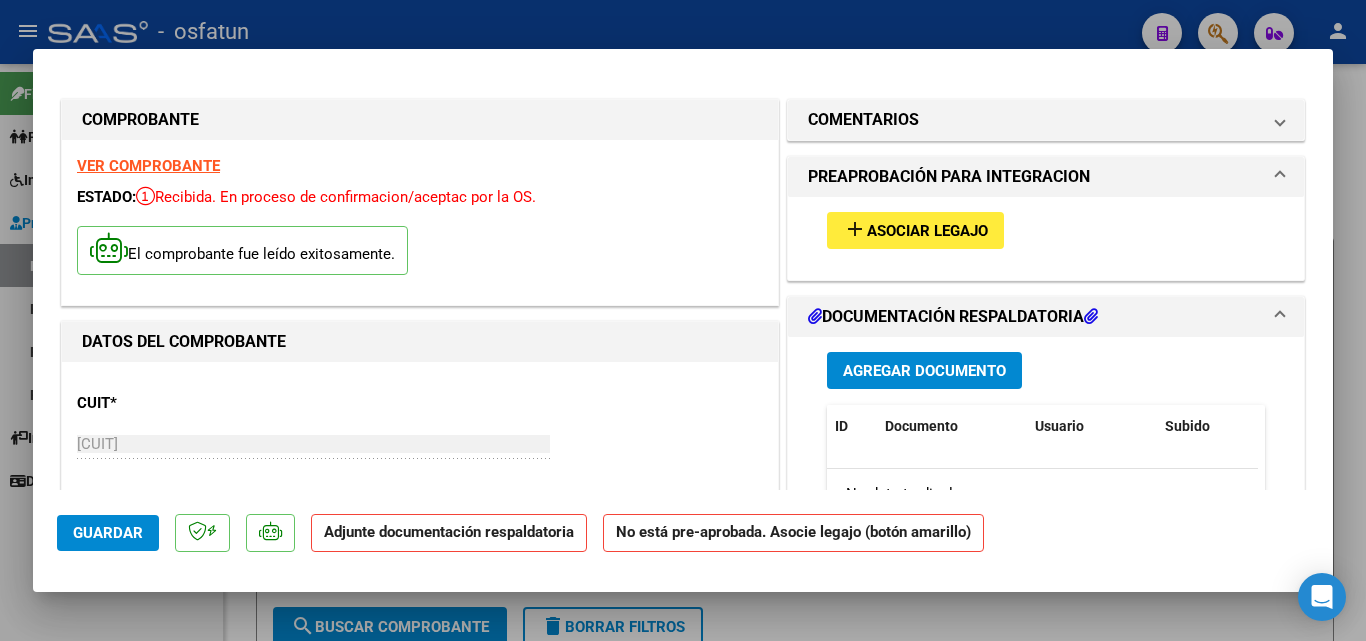 click on "Agregar Documento" at bounding box center (924, 371) 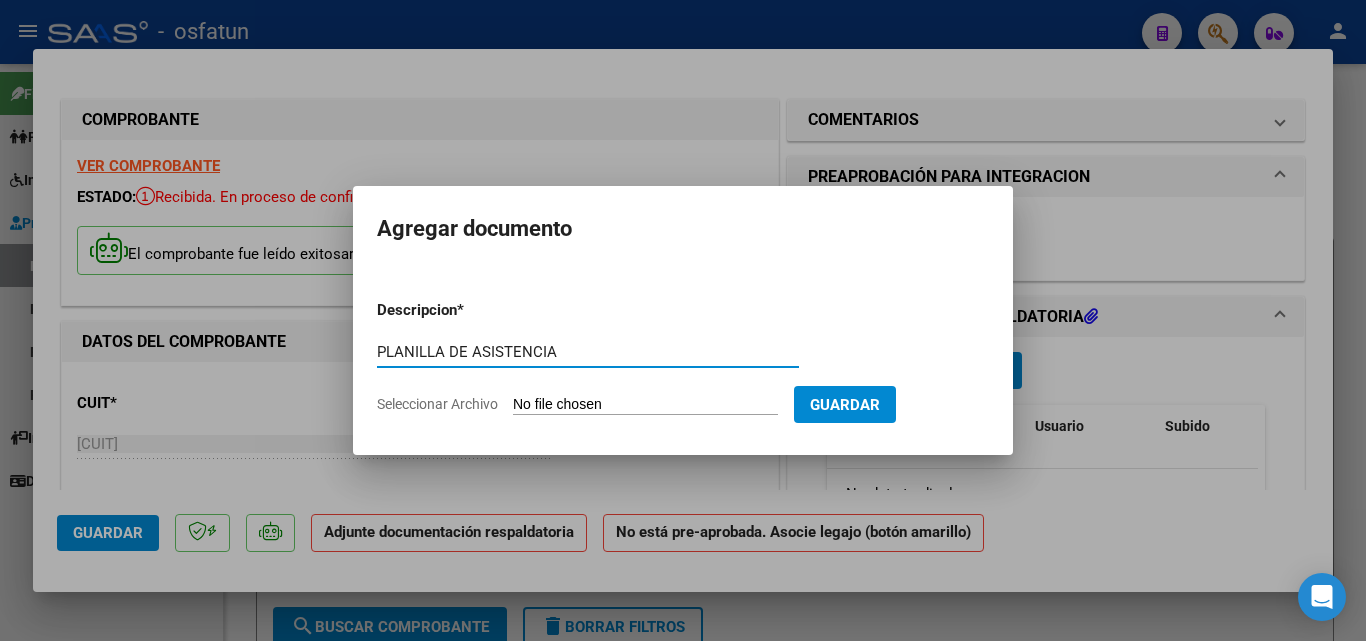 type on "PLANILLA DE ASISTENCIA" 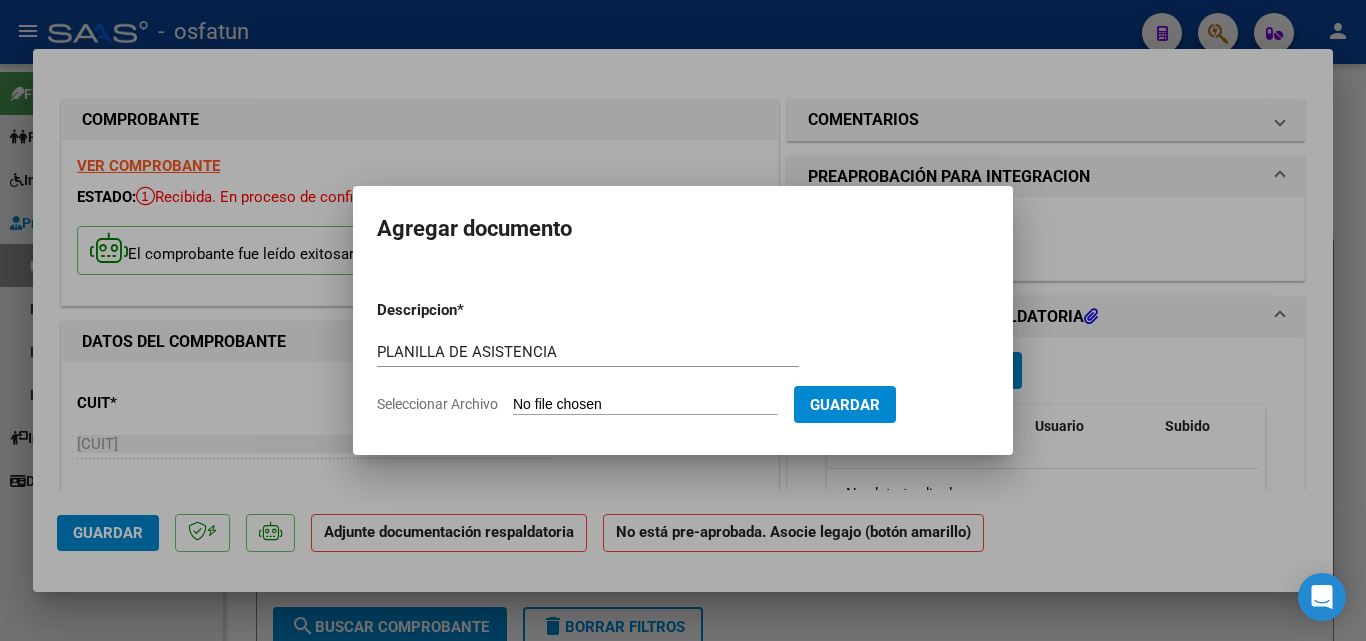 type on "C:\fakepath\PLANILLA DE ASISTENCIA.pdf" 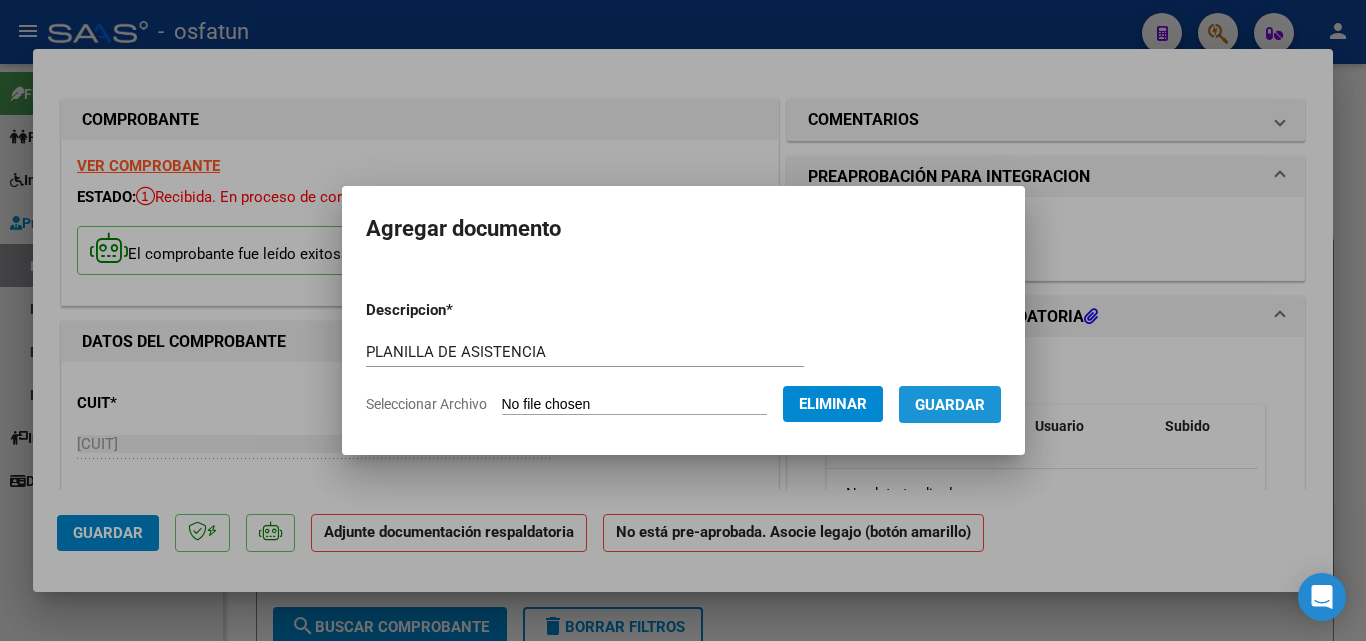 click on "Guardar" at bounding box center [950, 405] 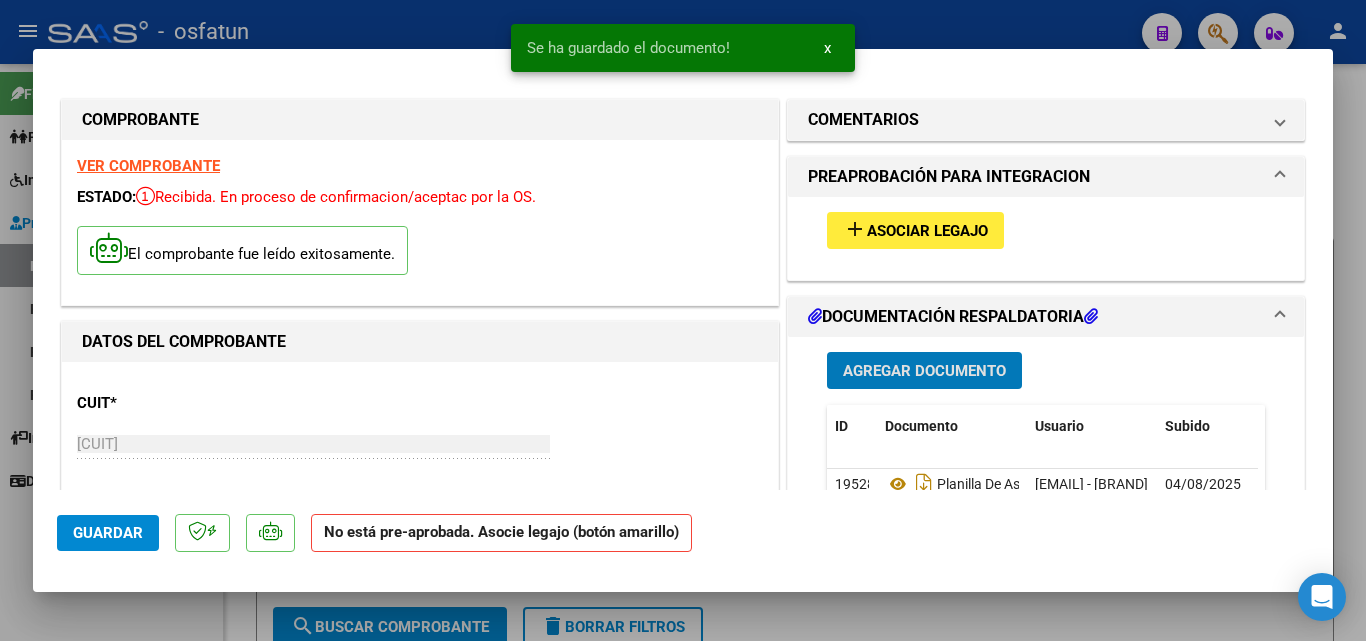 click on "Agregar Documento" at bounding box center (924, 370) 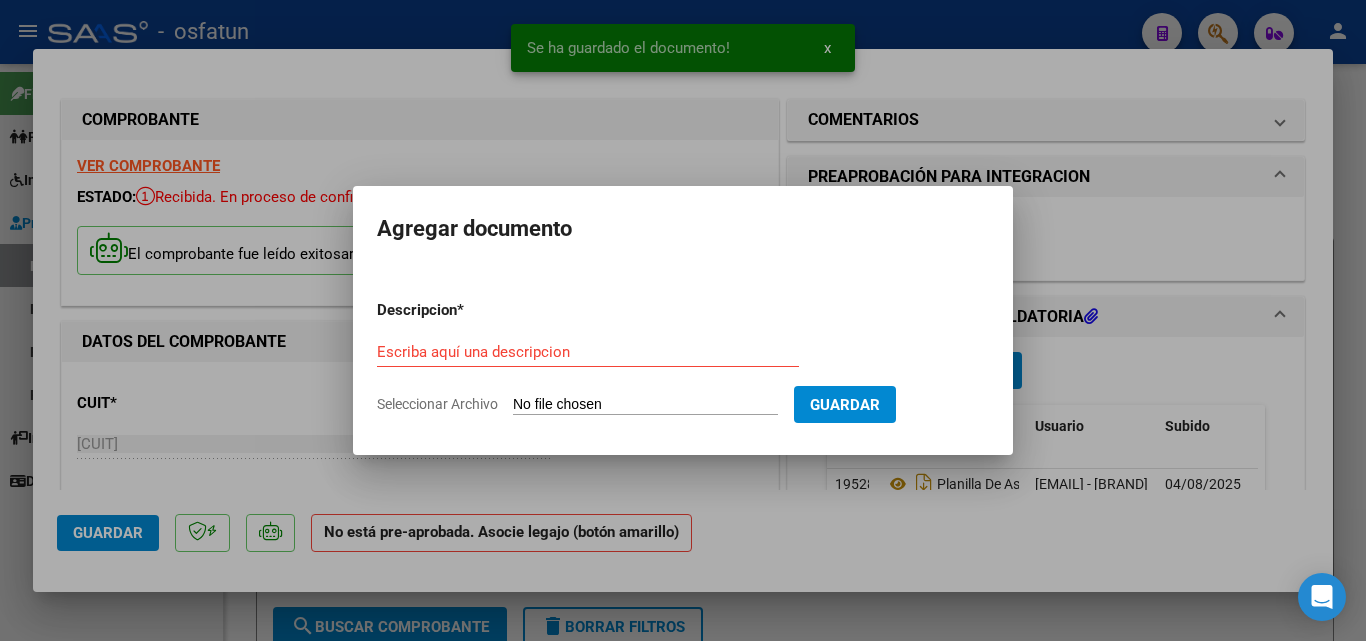 click on "Seleccionar Archivo" 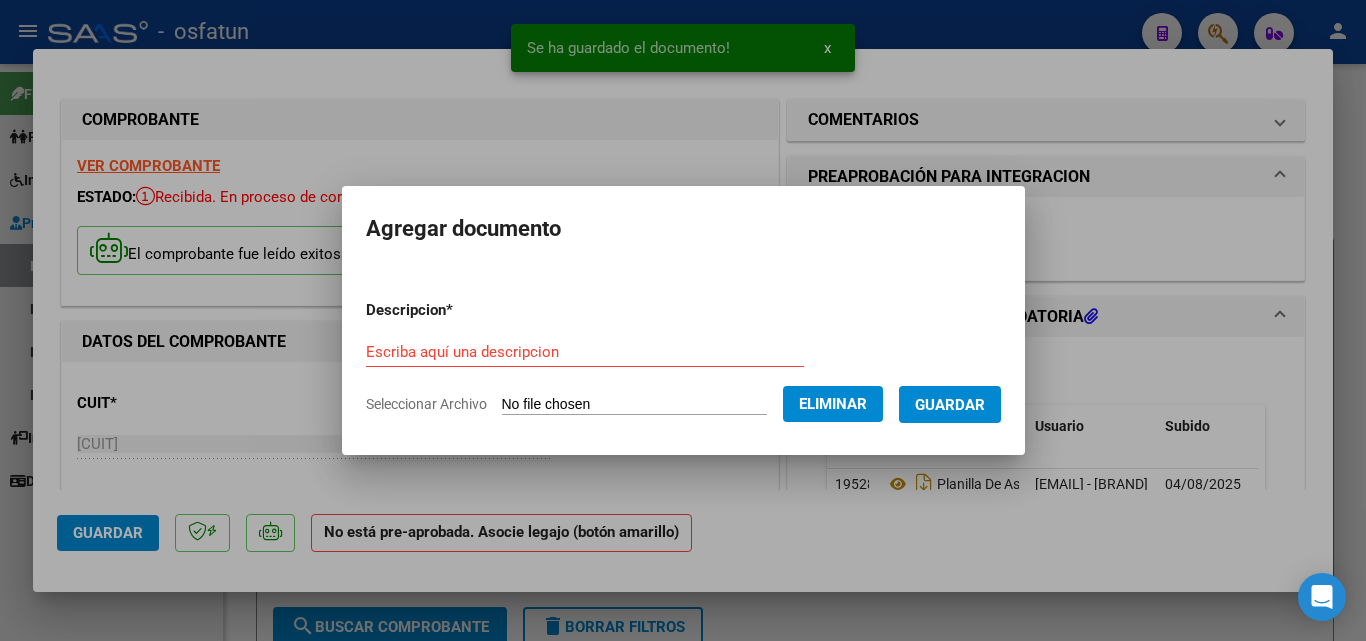 click on "Escriba aquí una descripcion" at bounding box center [585, 352] 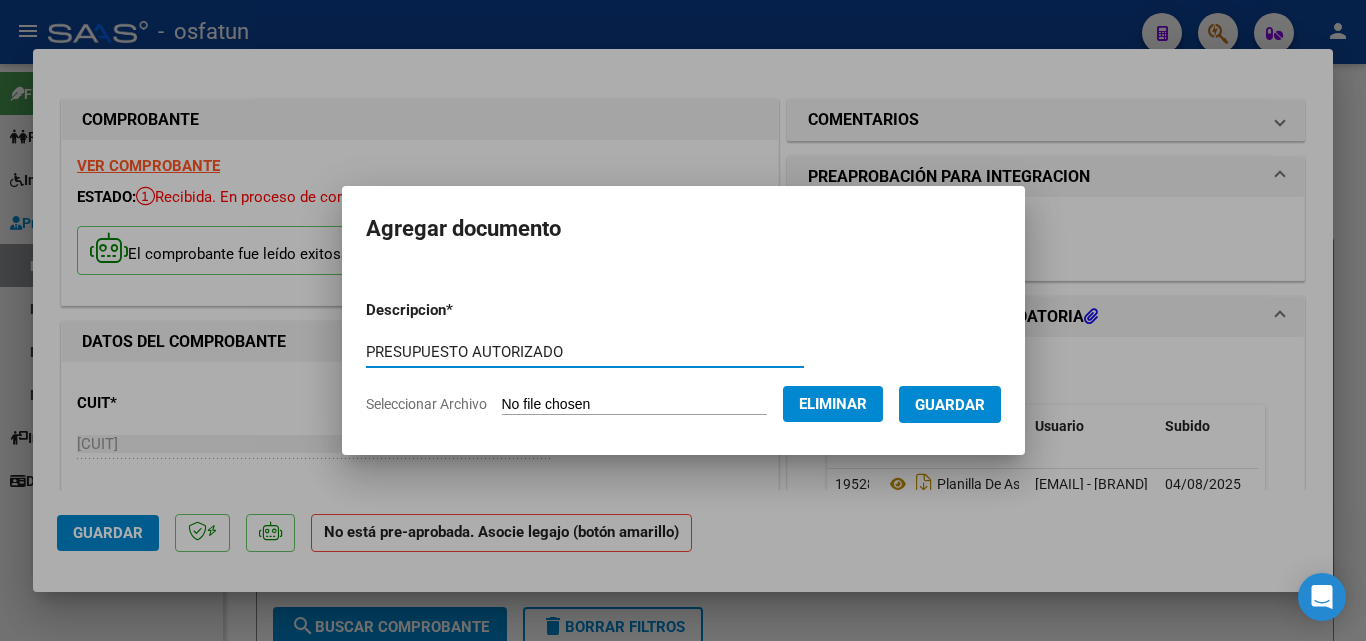 type on "PRESUPUESTO AUTORIZADO" 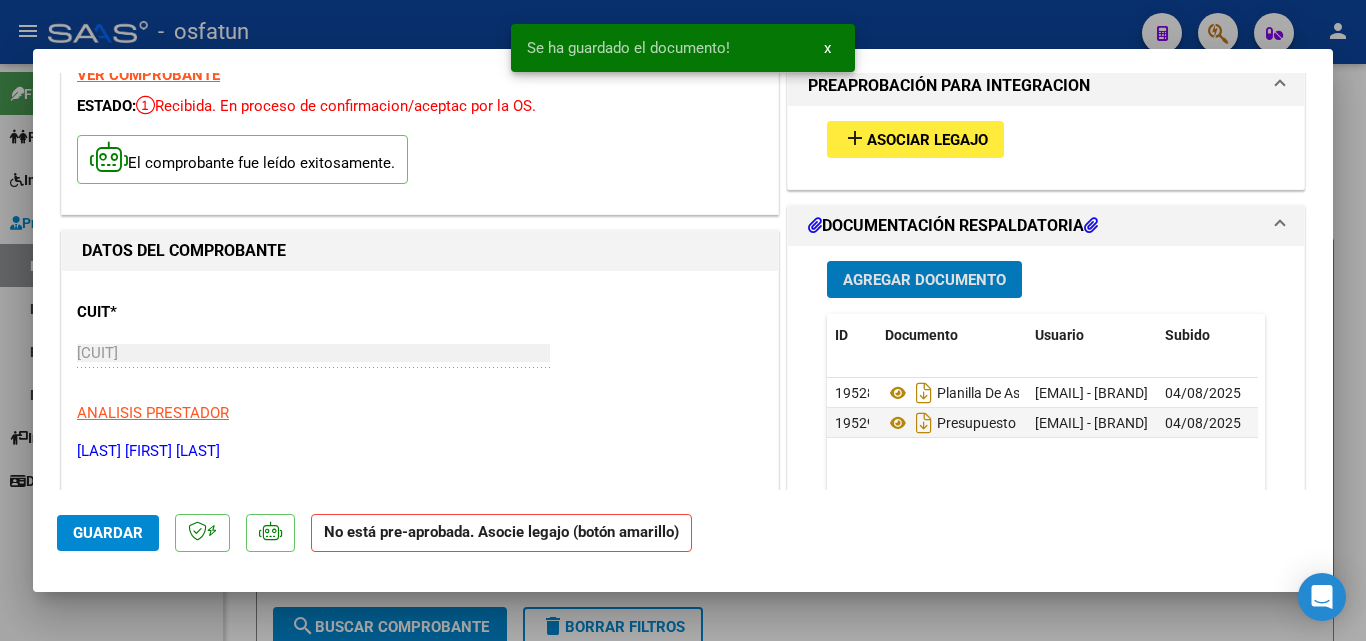 scroll, scrollTop: 0, scrollLeft: 0, axis: both 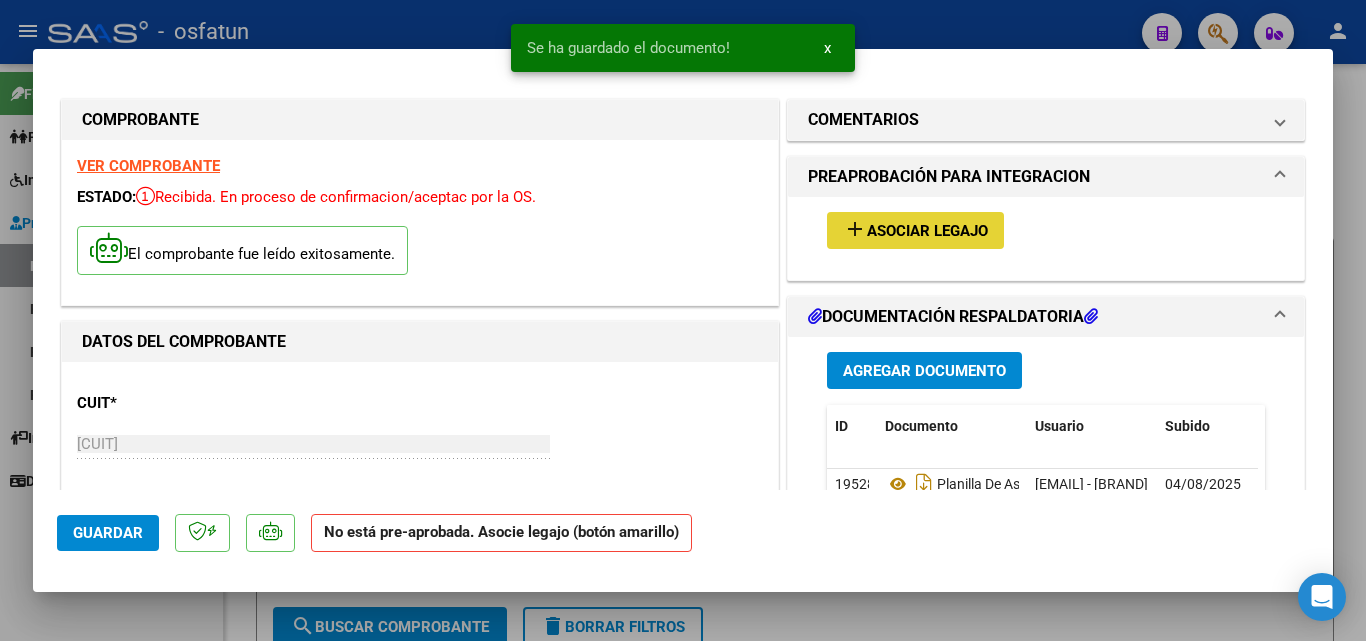 click on "add Asociar Legajo" at bounding box center (915, 230) 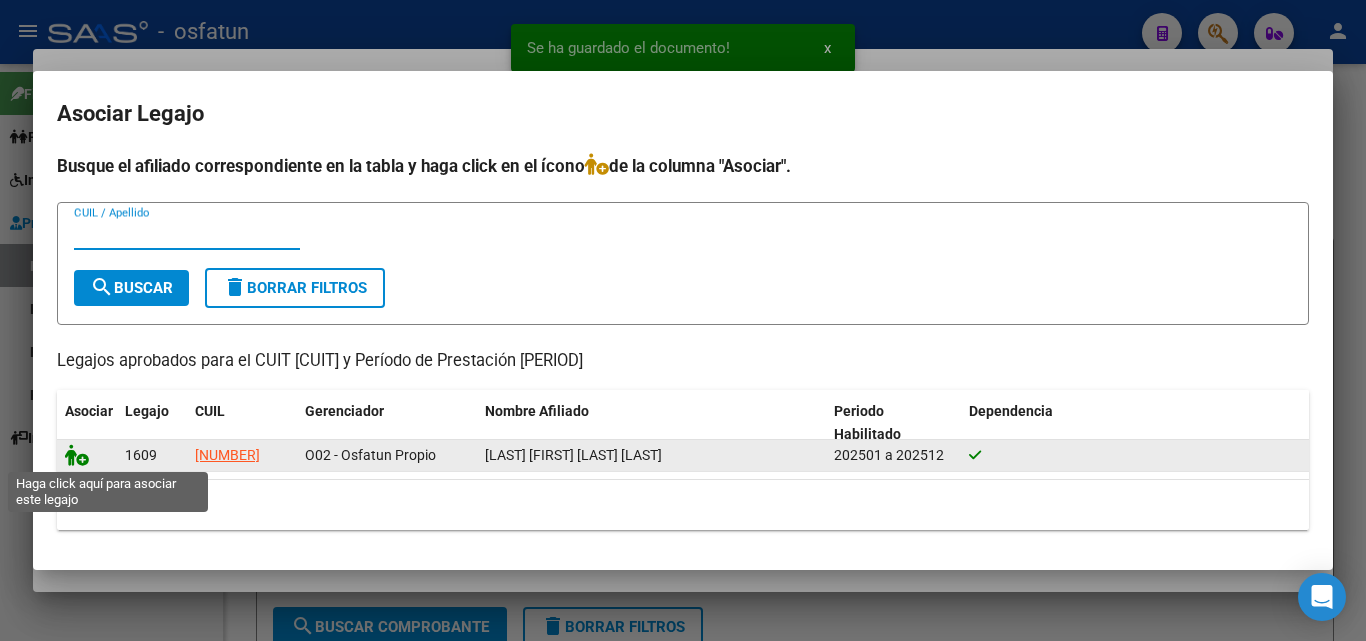 click 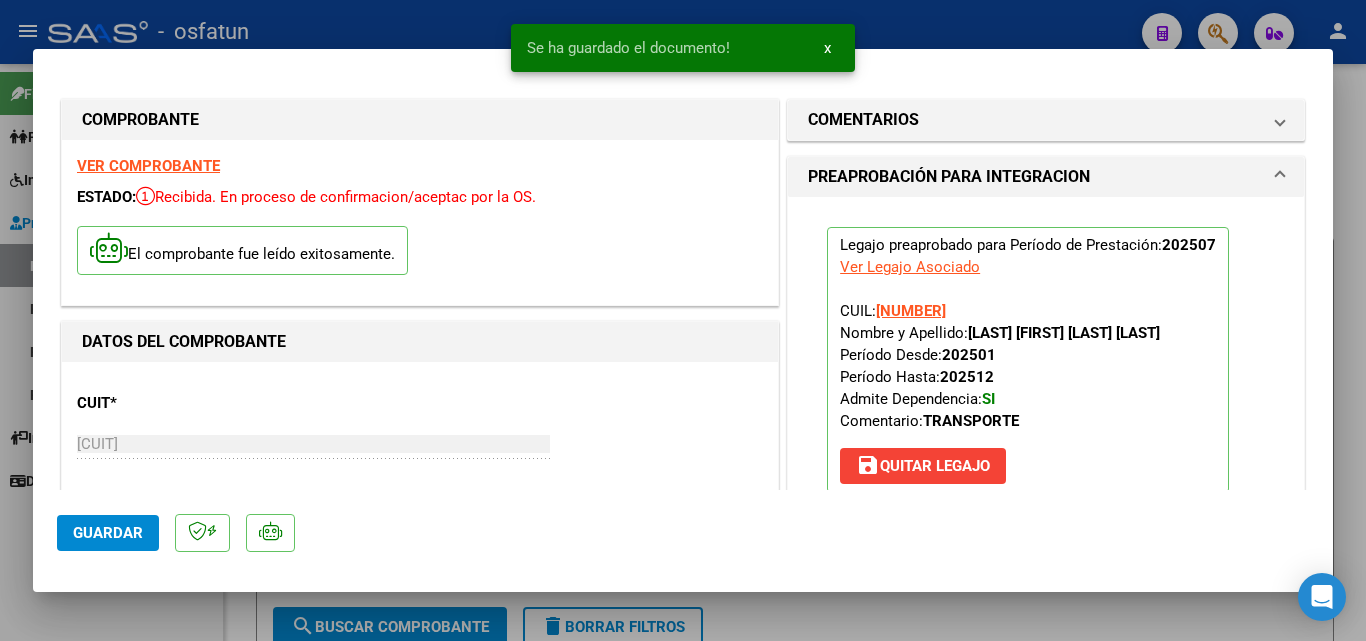 click on "Guardar" 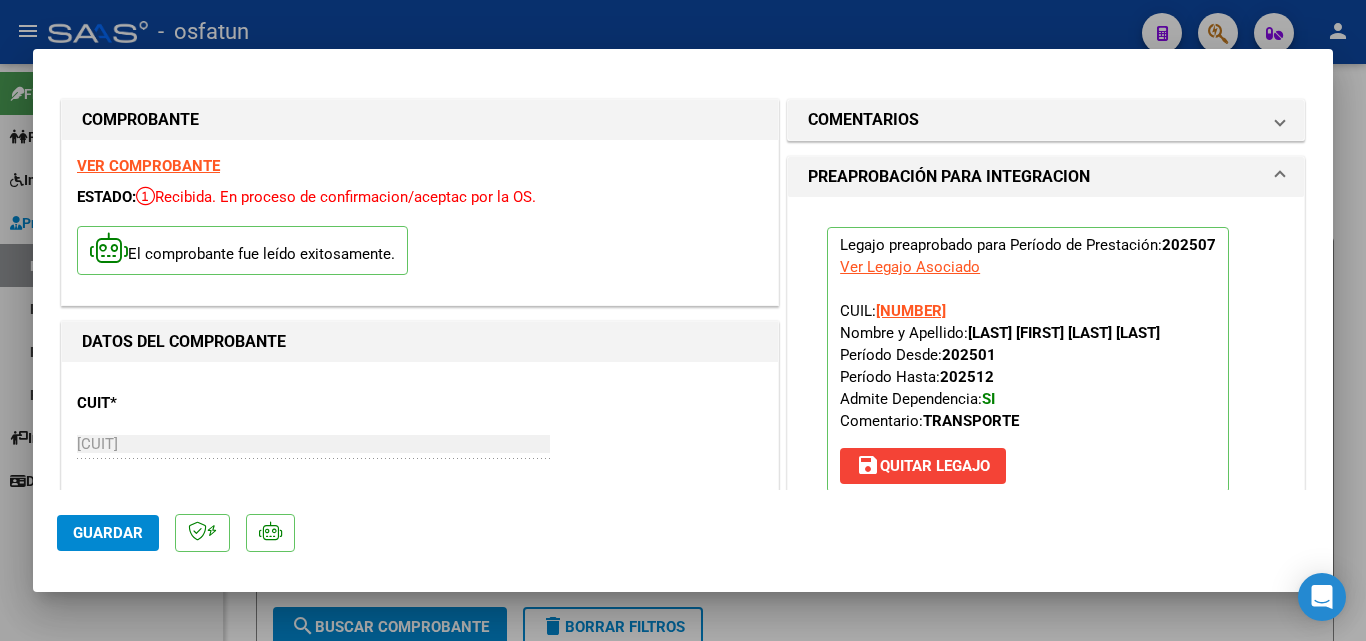 click on "Guardar" 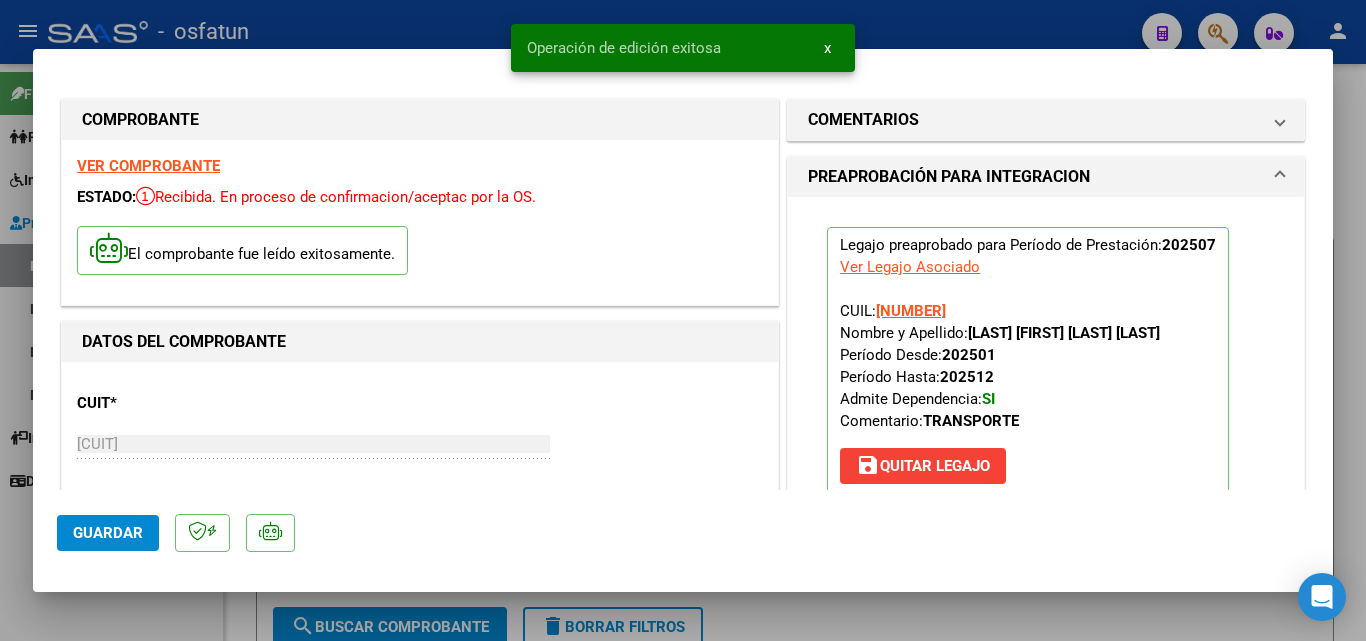 click at bounding box center [683, 320] 